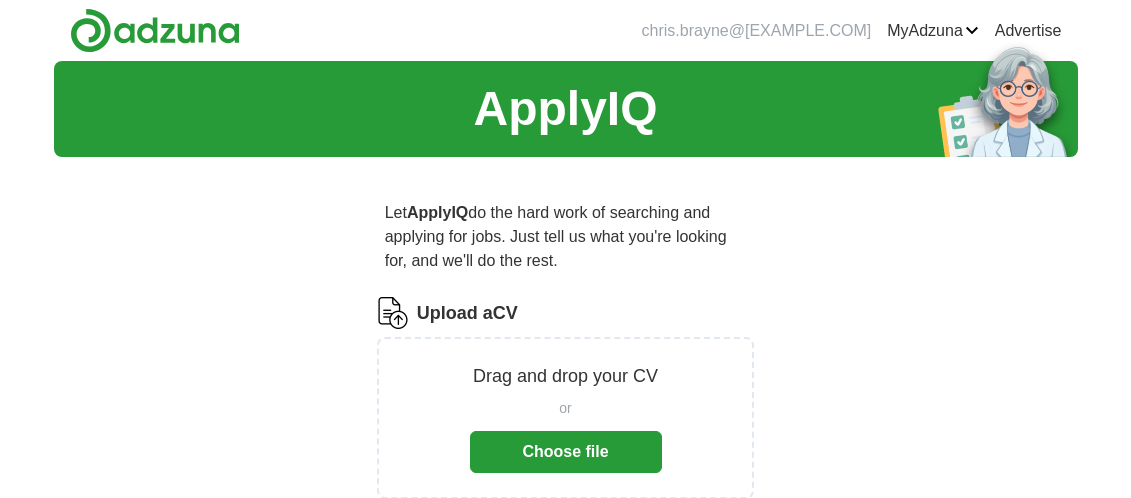 scroll, scrollTop: 0, scrollLeft: 0, axis: both 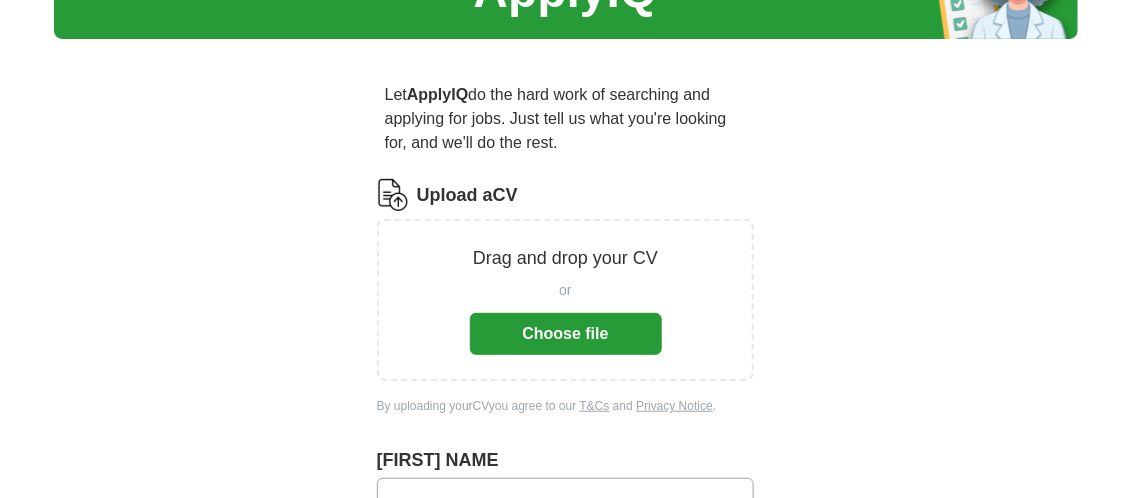 click on "Choose file" at bounding box center [566, 334] 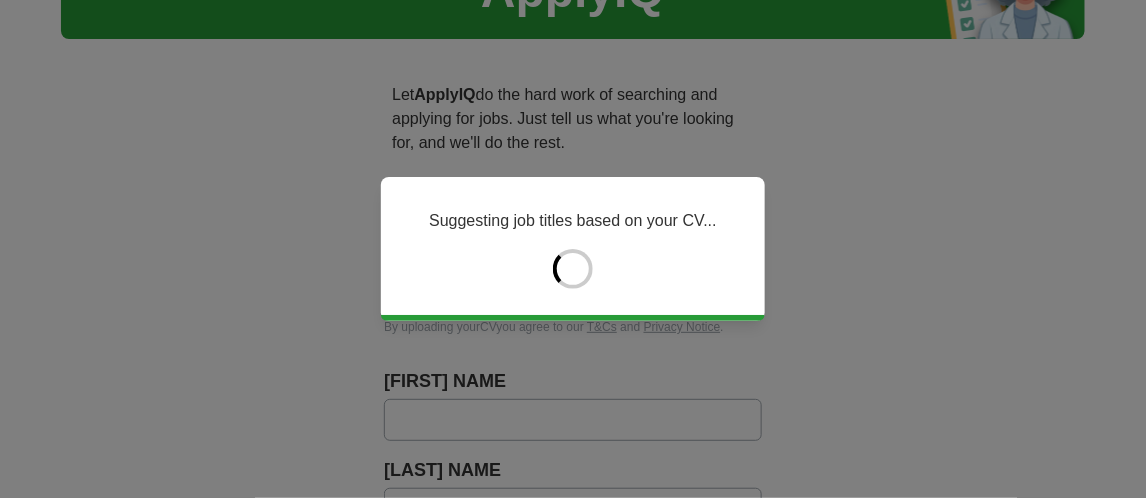 type on "*****" 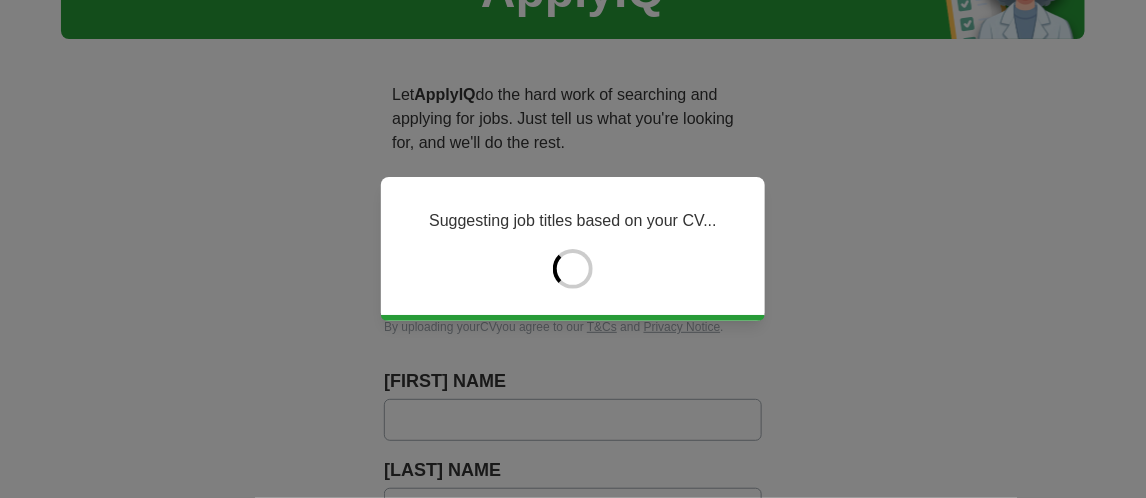 type on "******" 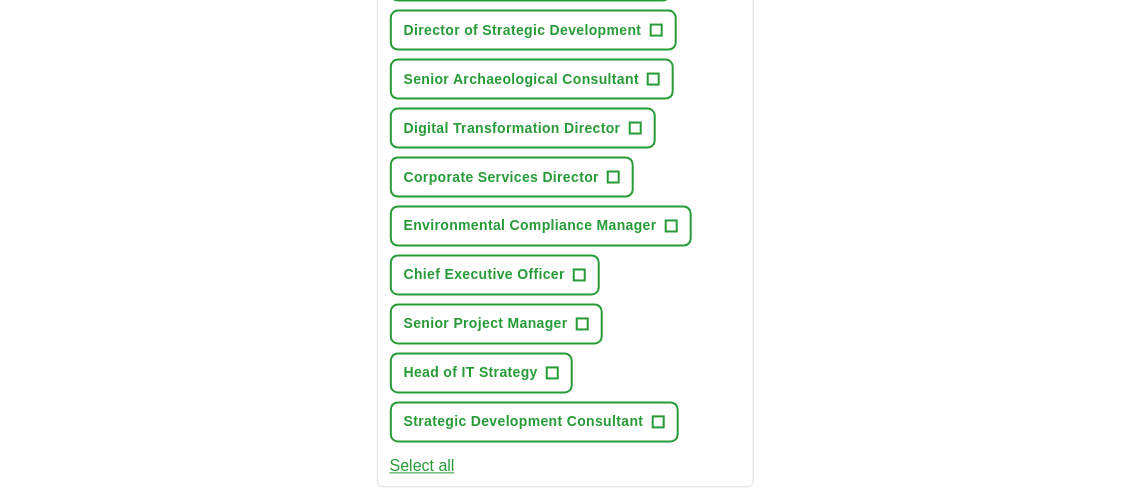 scroll, scrollTop: 875, scrollLeft: 0, axis: vertical 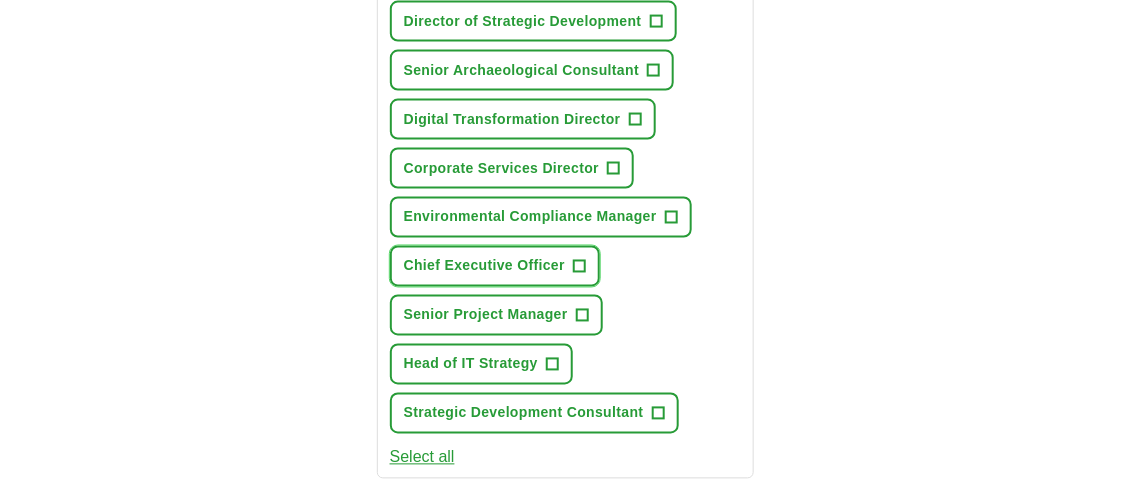 click on "Chief Executive Officer +" at bounding box center (495, 266) 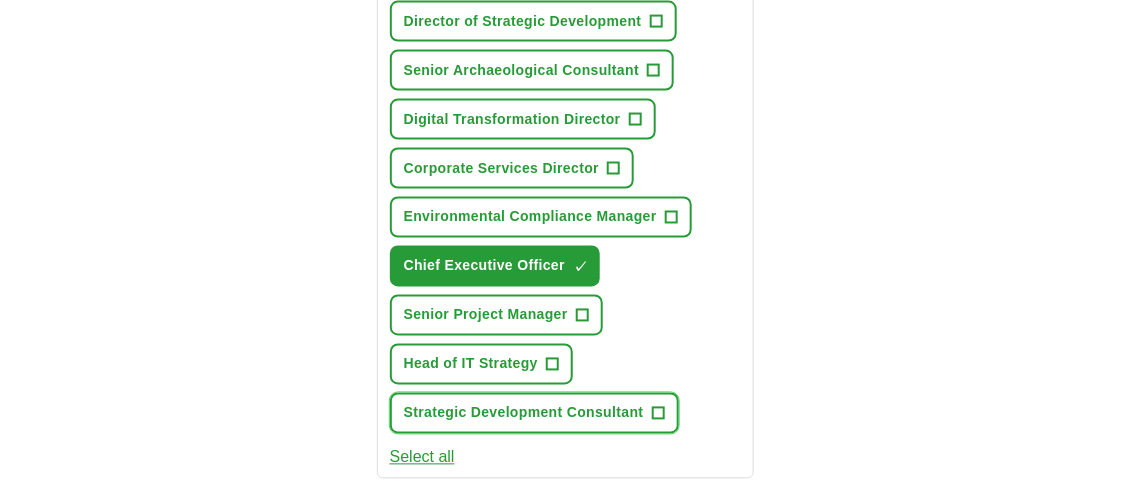 click on "Strategic Development Consultant +" at bounding box center (534, 413) 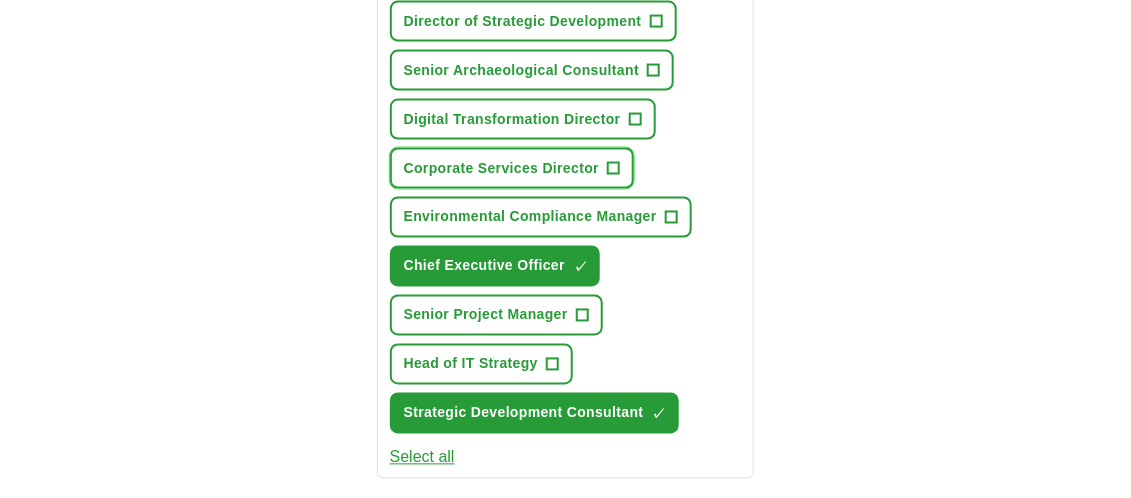 click on "+" at bounding box center (614, 169) 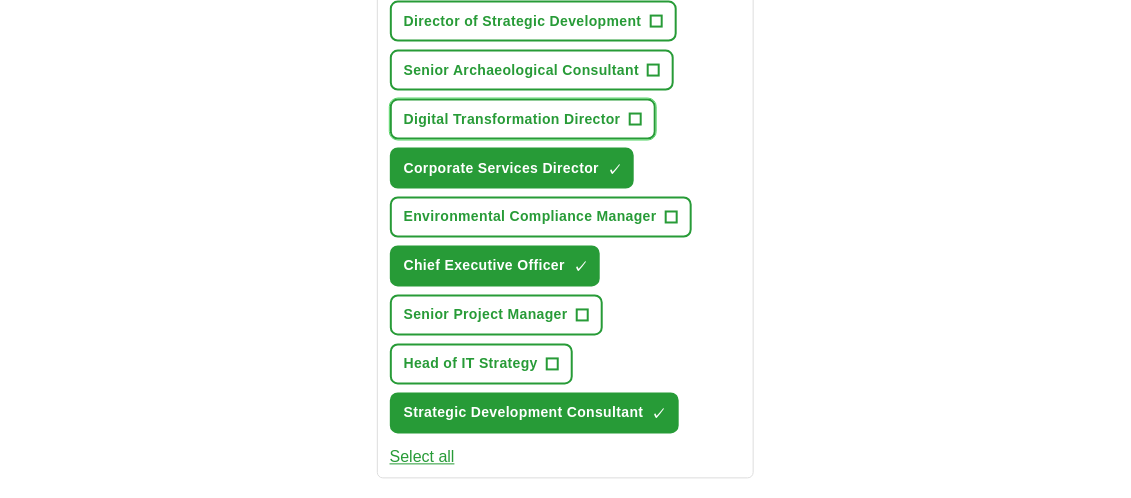 click on "+" at bounding box center [635, 120] 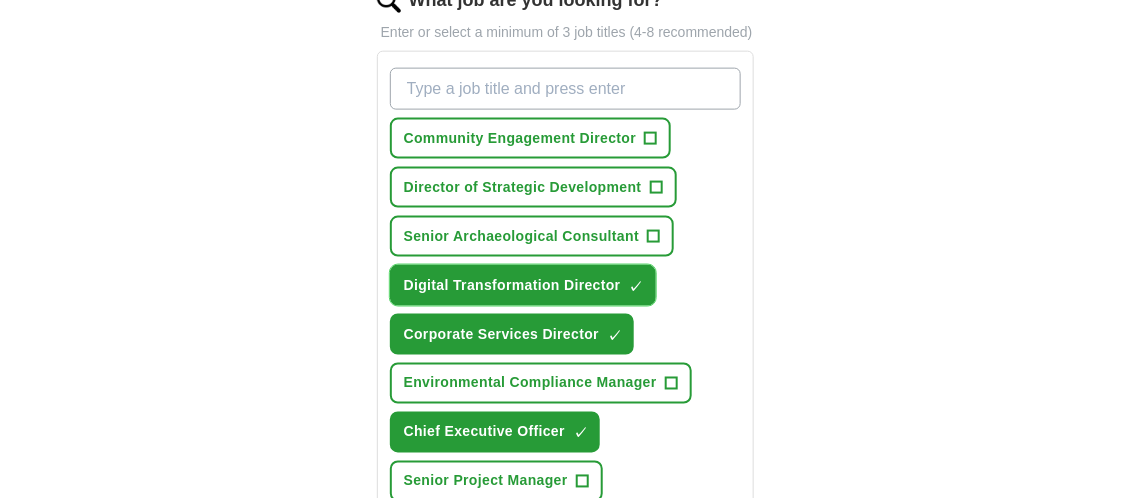 scroll, scrollTop: 708, scrollLeft: 0, axis: vertical 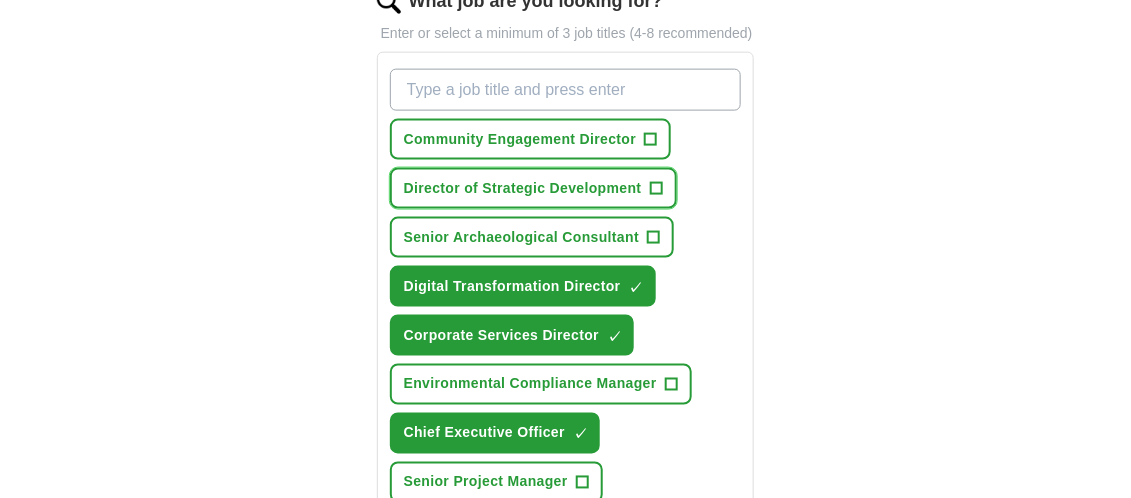 click on "Director of Strategic Development +" at bounding box center [533, 188] 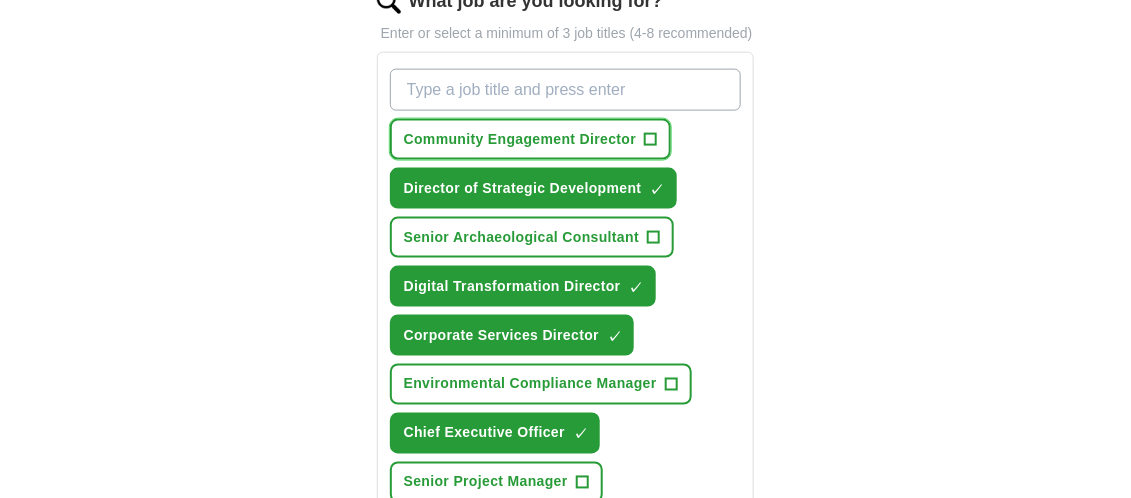 click on "+" at bounding box center (651, 140) 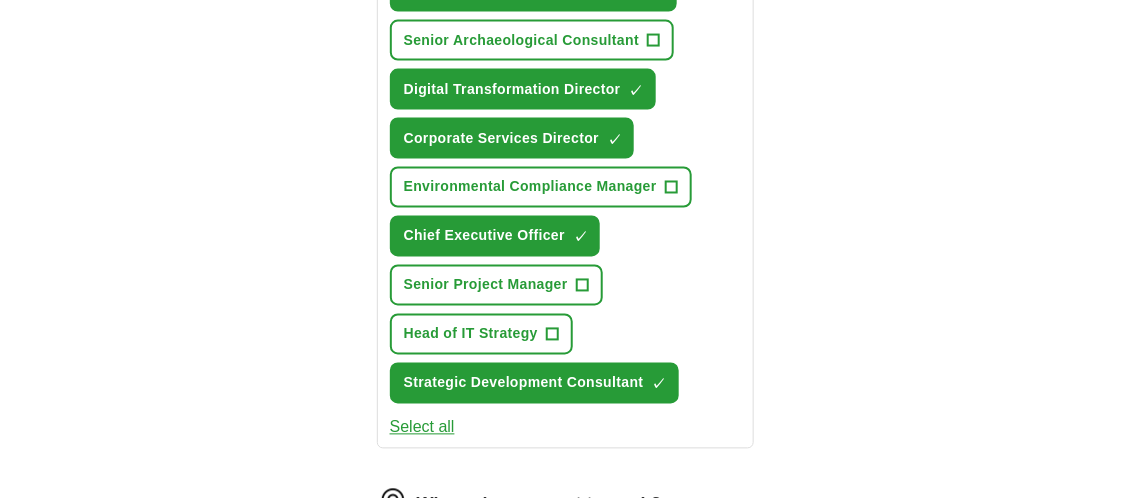 scroll, scrollTop: 915, scrollLeft: 0, axis: vertical 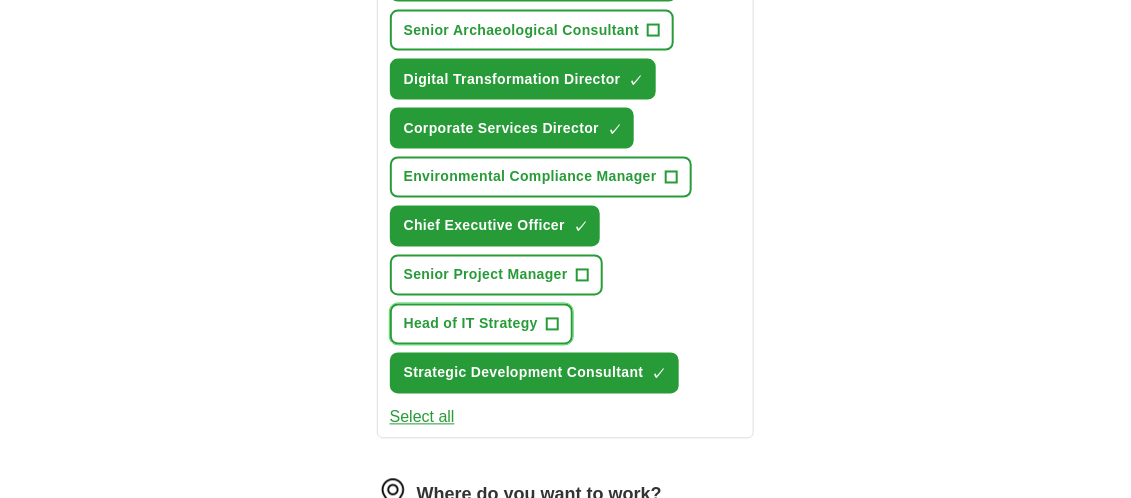 click on "+" at bounding box center [552, 324] 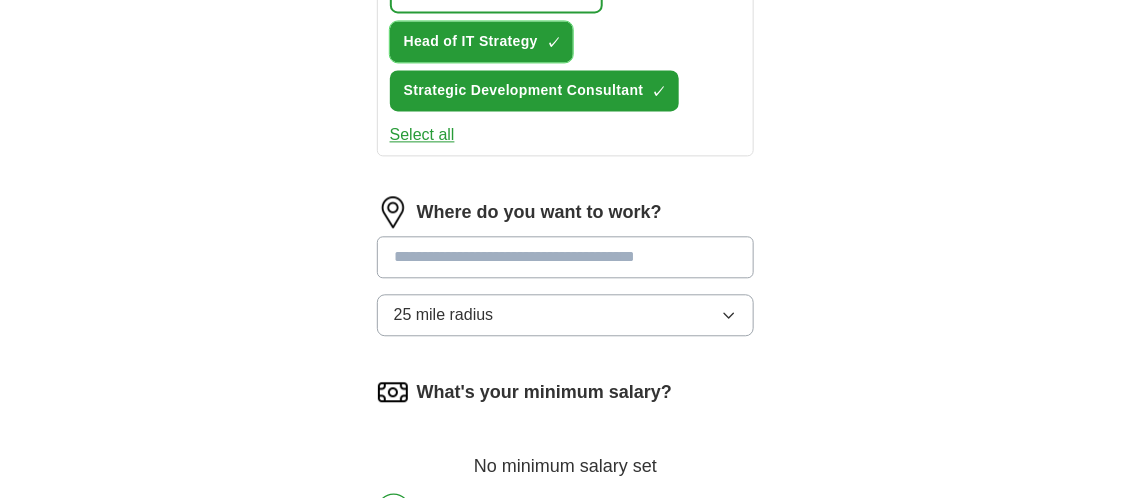 scroll, scrollTop: 1201, scrollLeft: 0, axis: vertical 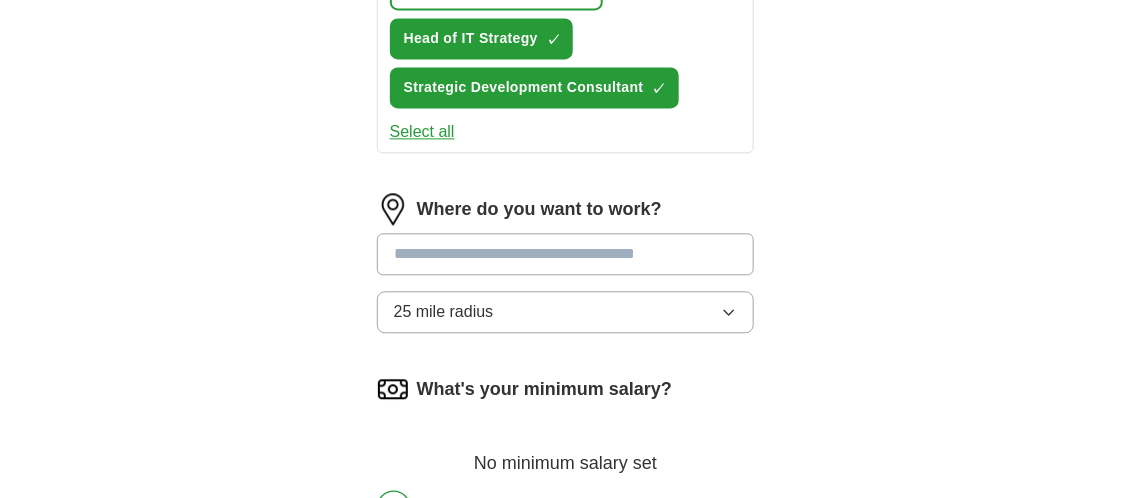 click at bounding box center [566, 254] 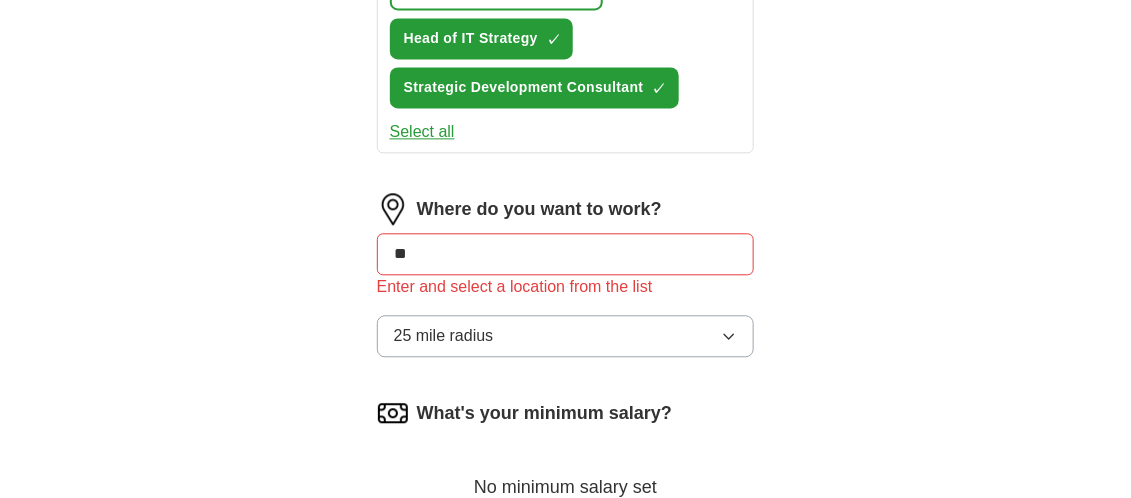 click on "25 mile radius" at bounding box center [566, 336] 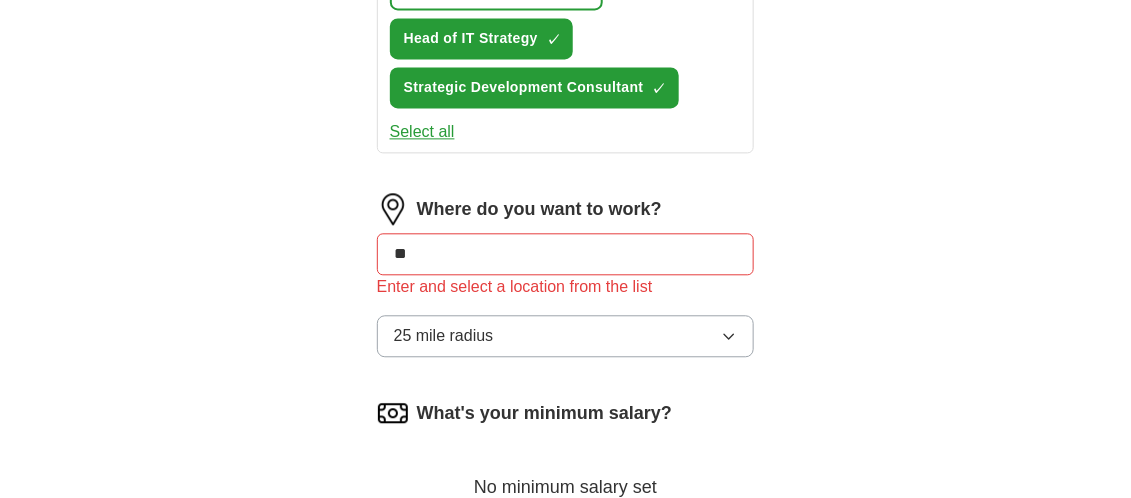 click on "**" at bounding box center [566, 254] 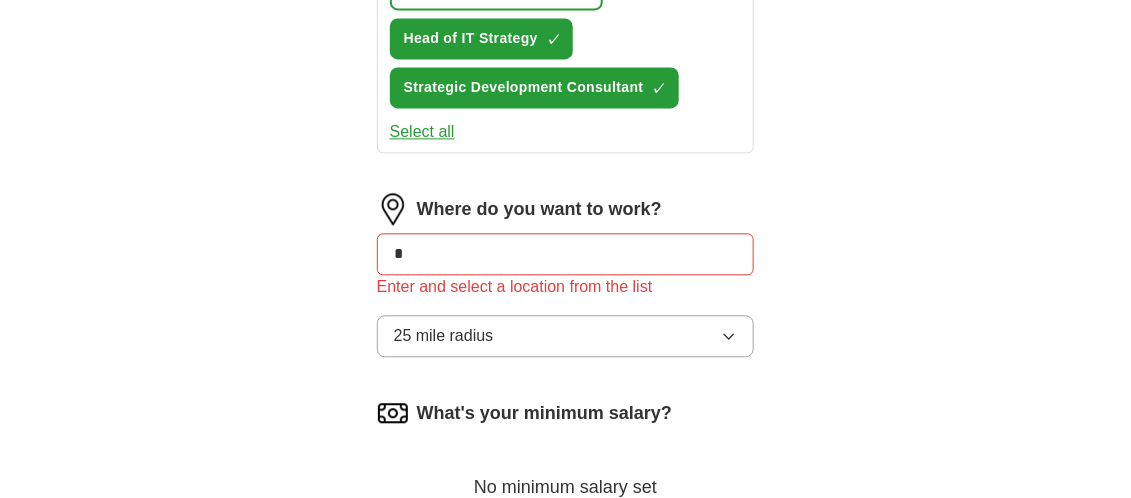 type on "*" 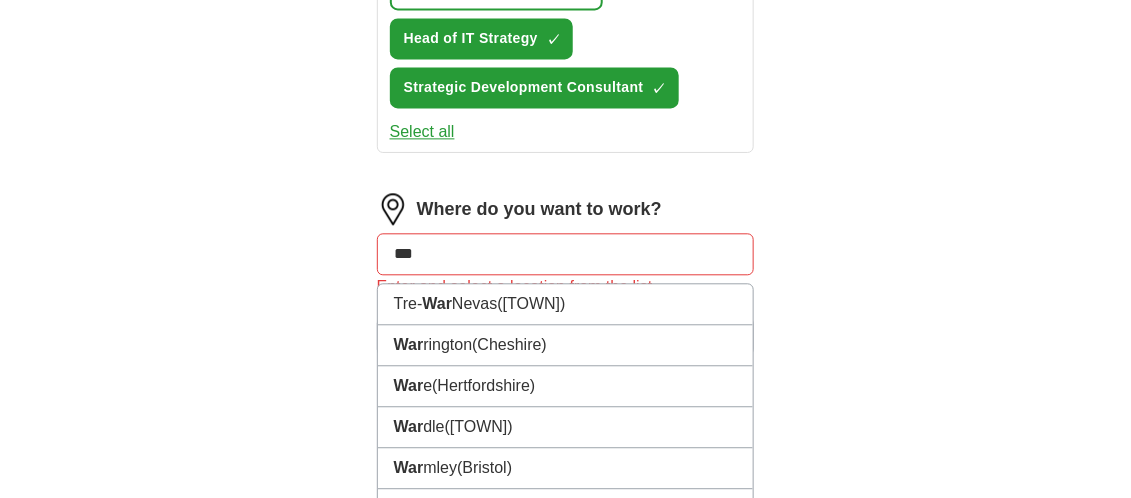 type on "****" 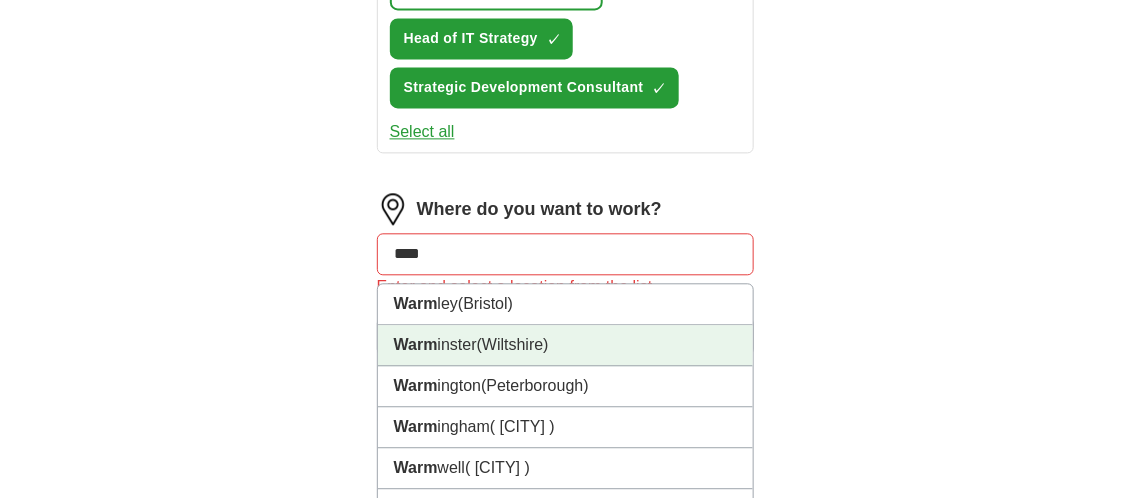 click on "(Wiltshire)" at bounding box center [513, 344] 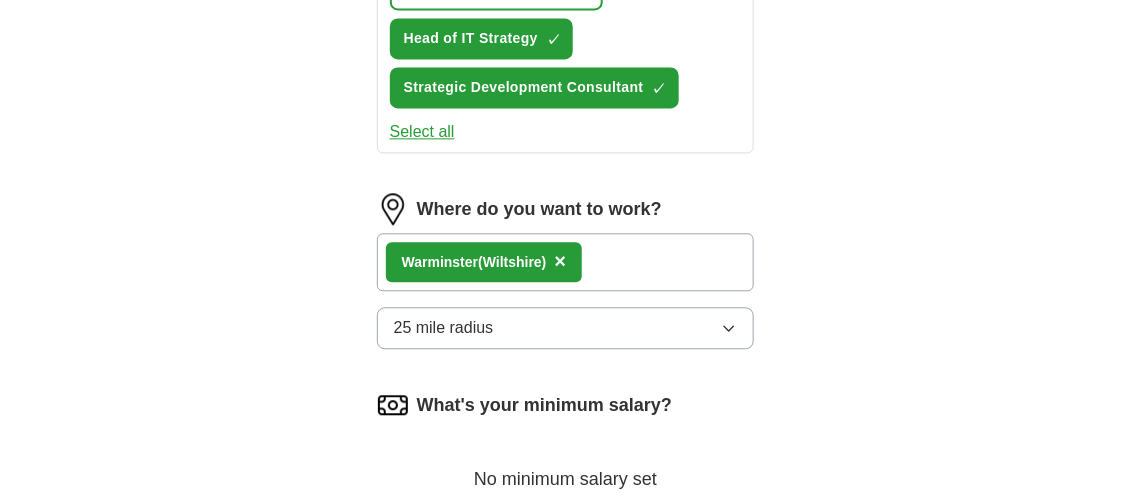 click 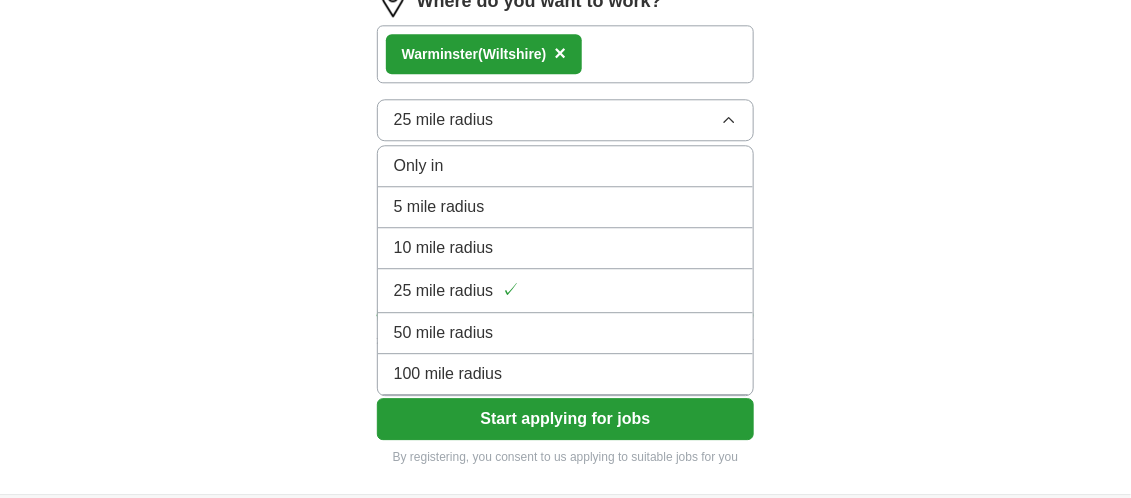 scroll, scrollTop: 1413, scrollLeft: 0, axis: vertical 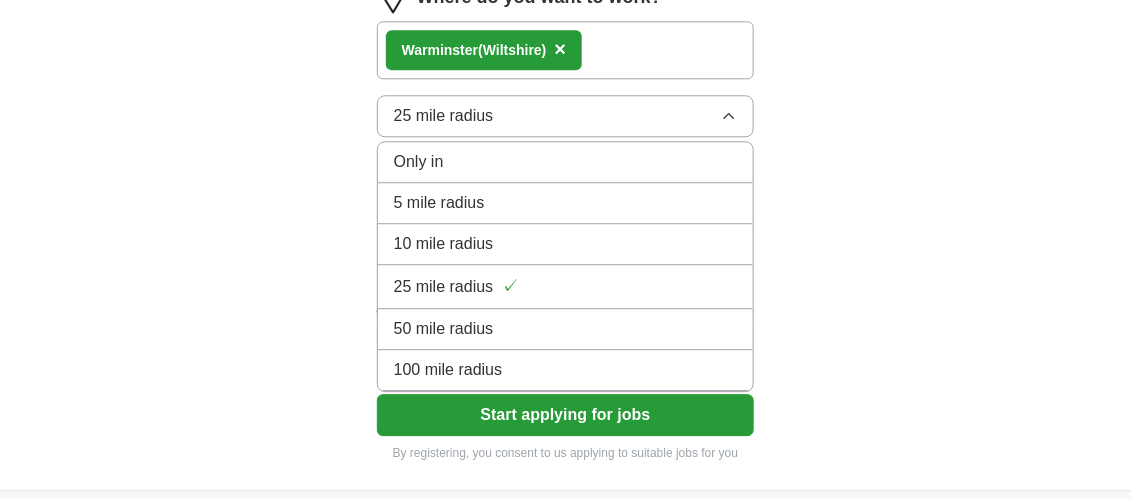 click on "100 mile radius" at bounding box center [566, 370] 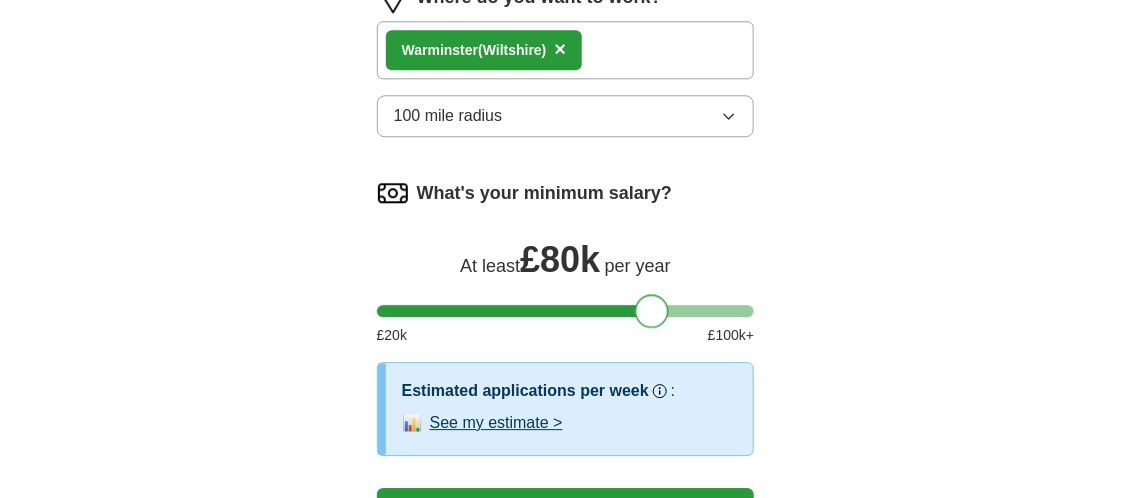 drag, startPoint x: 396, startPoint y: 296, endPoint x: 654, endPoint y: 297, distance: 258.00195 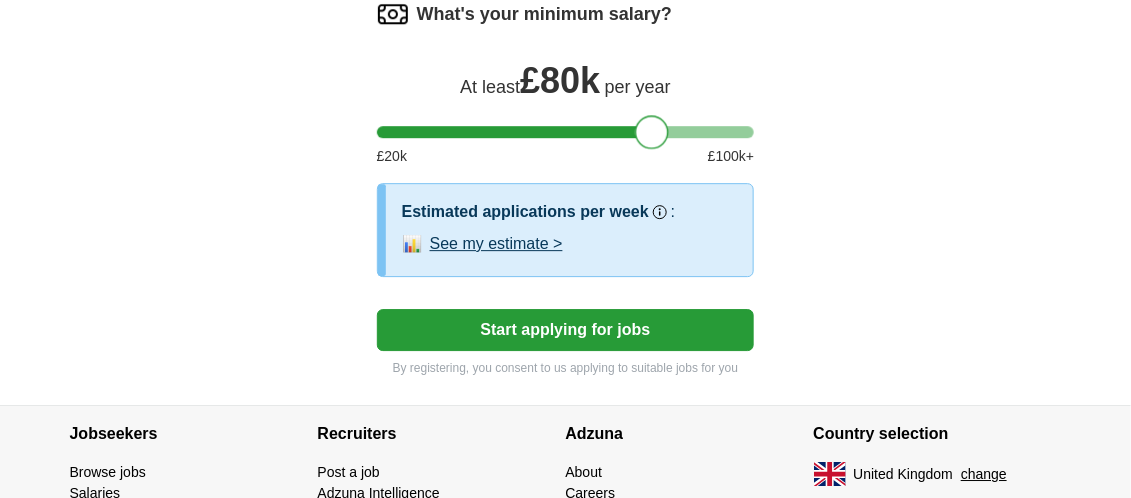 scroll, scrollTop: 1600, scrollLeft: 0, axis: vertical 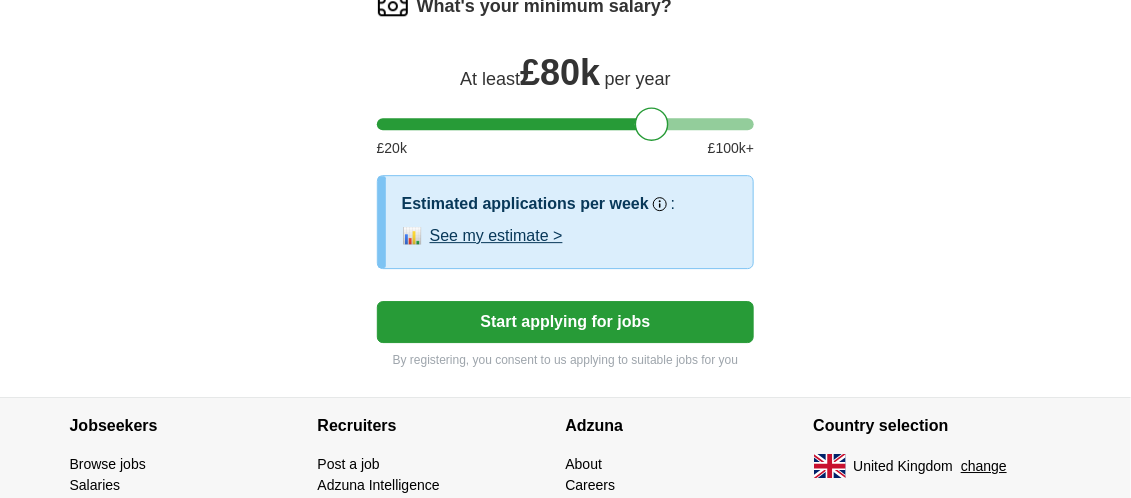 click on "Start applying for jobs" at bounding box center [566, 322] 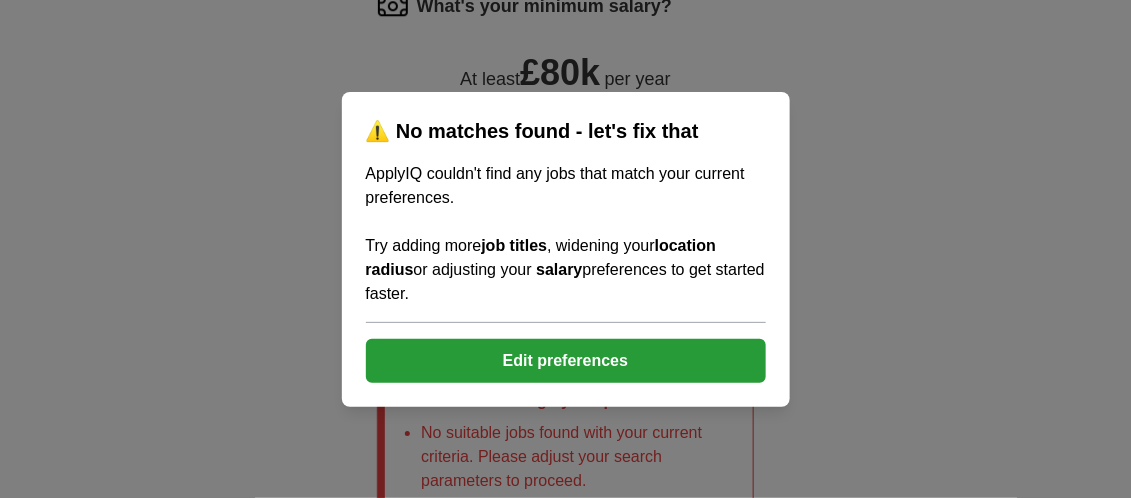 click on "Edit preferences" at bounding box center [566, 361] 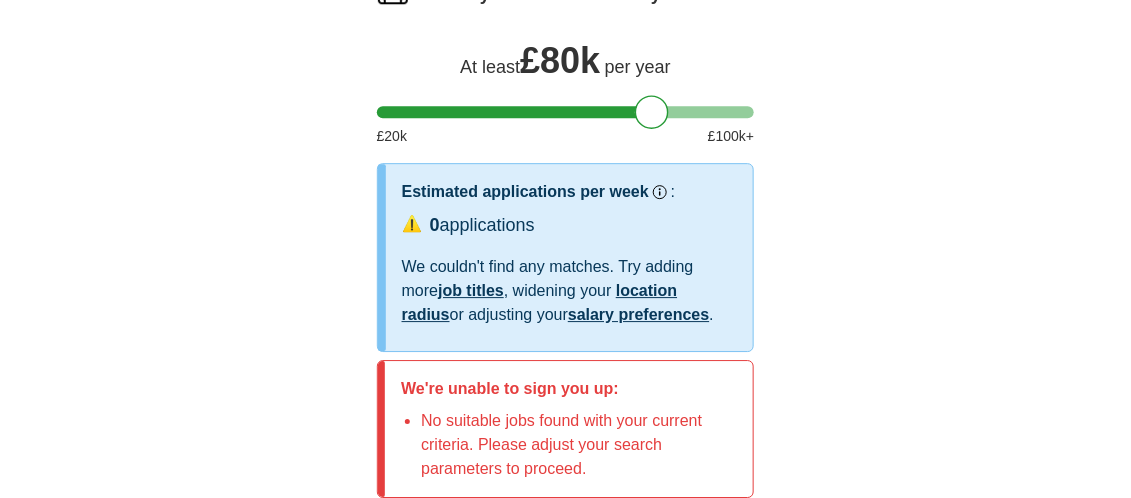 scroll, scrollTop: 1622, scrollLeft: 0, axis: vertical 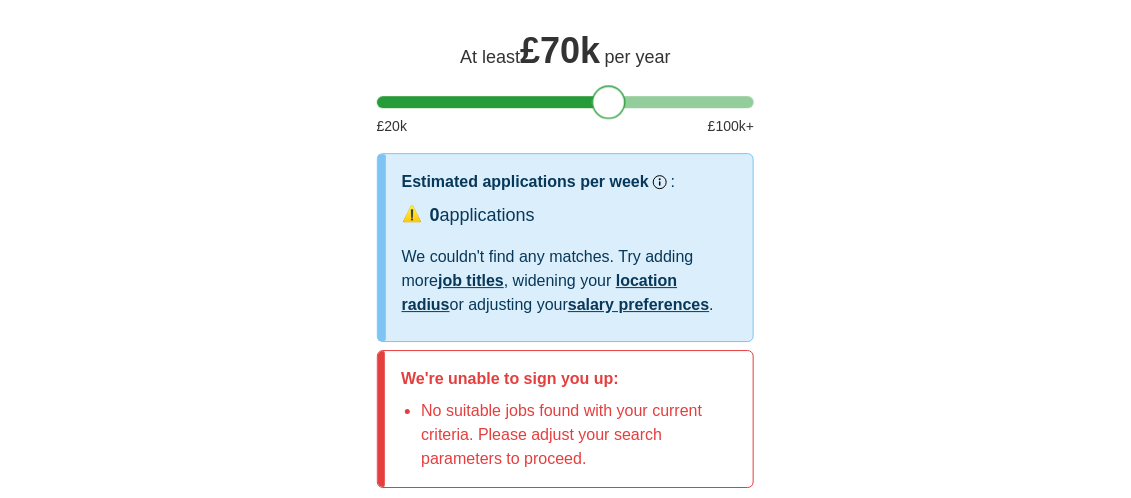 drag, startPoint x: 647, startPoint y: 93, endPoint x: 603, endPoint y: 92, distance: 44.011364 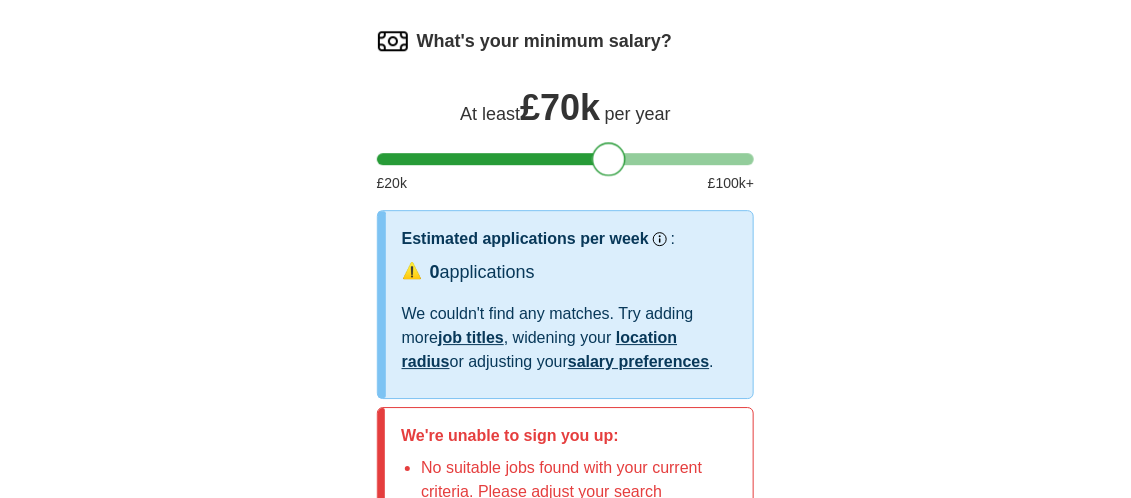 scroll, scrollTop: 1562, scrollLeft: 0, axis: vertical 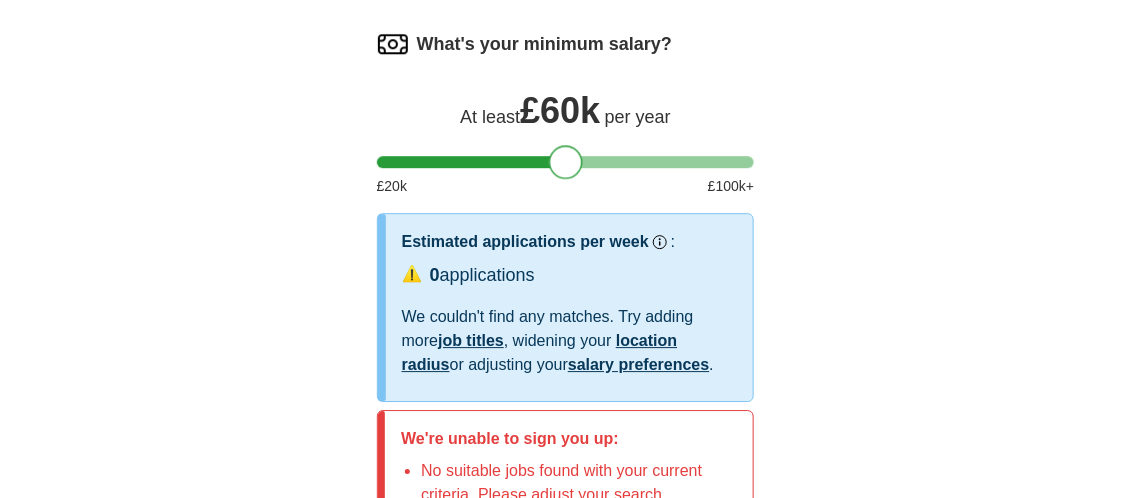 drag, startPoint x: 603, startPoint y: 148, endPoint x: 561, endPoint y: 157, distance: 42.953465 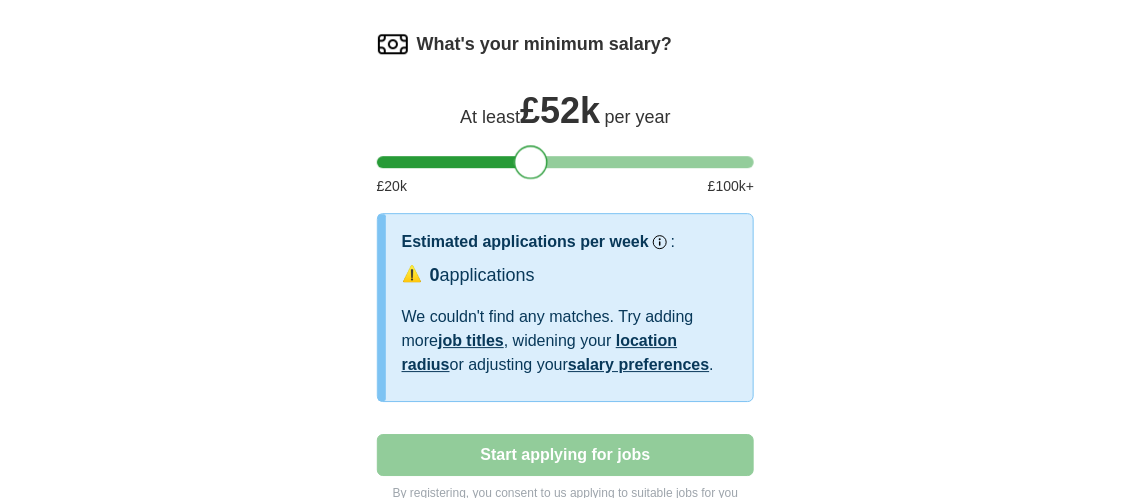 drag, startPoint x: 561, startPoint y: 157, endPoint x: 528, endPoint y: 157, distance: 33 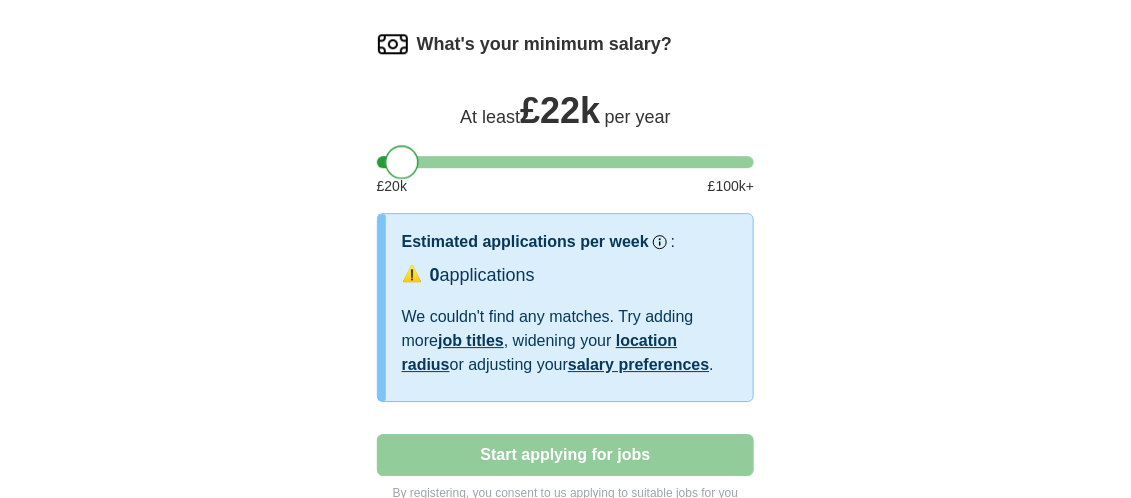 drag, startPoint x: 528, startPoint y: 157, endPoint x: 347, endPoint y: 168, distance: 181.33394 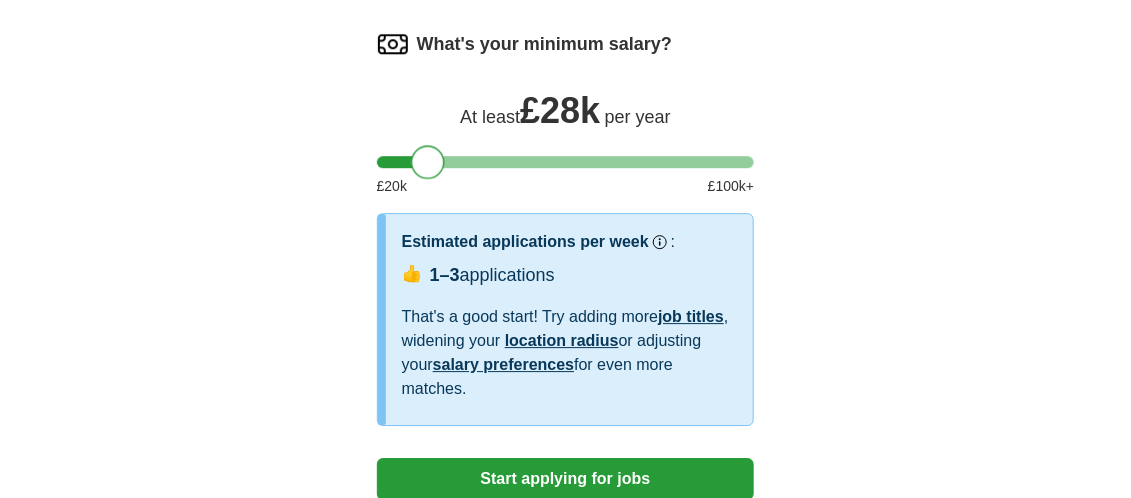 drag, startPoint x: 394, startPoint y: 159, endPoint x: 429, endPoint y: 156, distance: 35.128338 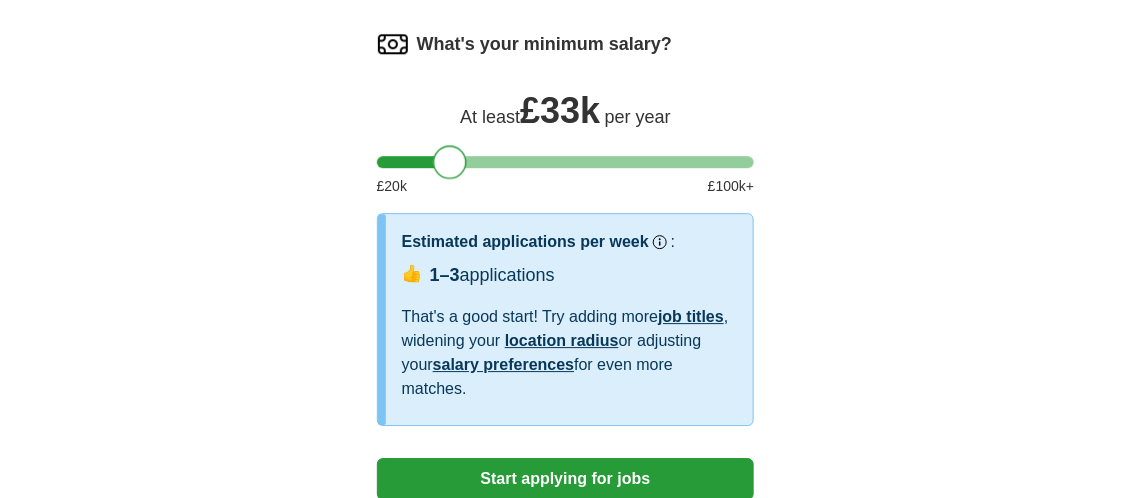 drag, startPoint x: 429, startPoint y: 156, endPoint x: 450, endPoint y: 157, distance: 21.023796 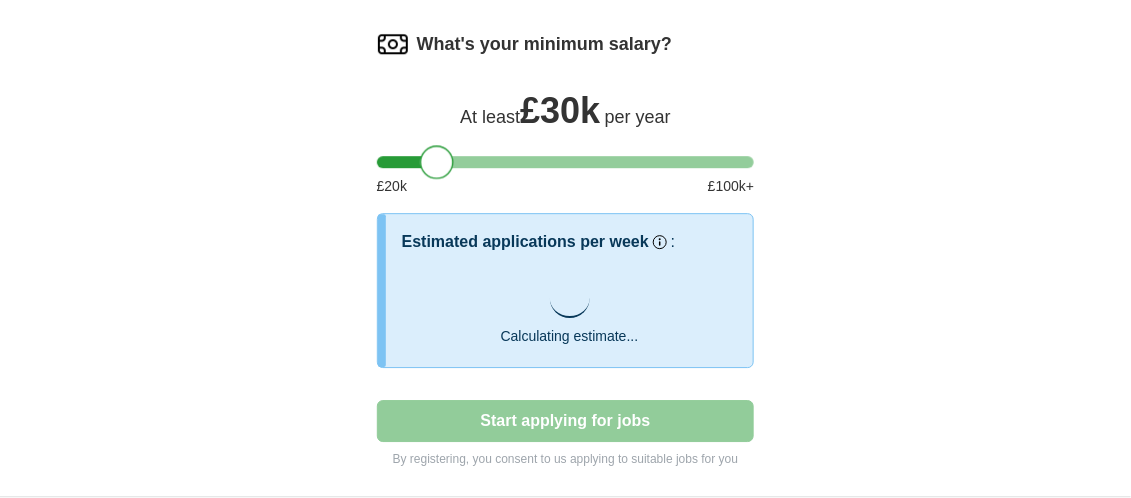 drag, startPoint x: 450, startPoint y: 157, endPoint x: 439, endPoint y: 163, distance: 12.529964 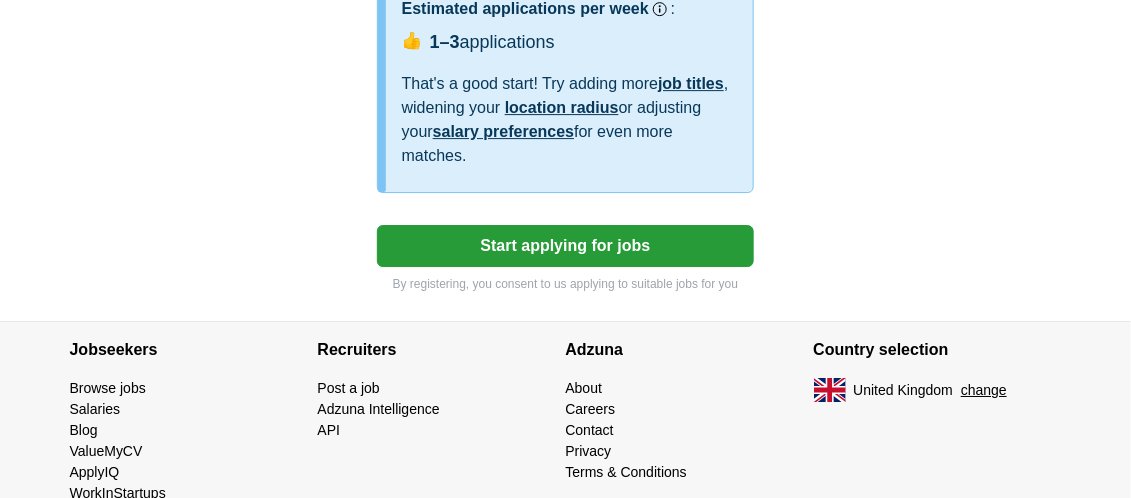 scroll, scrollTop: 1795, scrollLeft: 0, axis: vertical 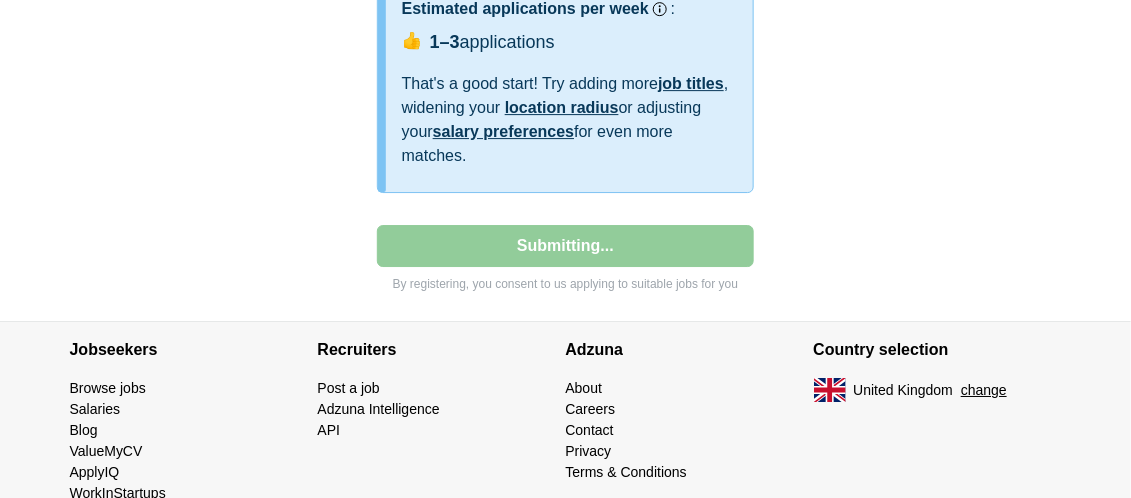 select on "**" 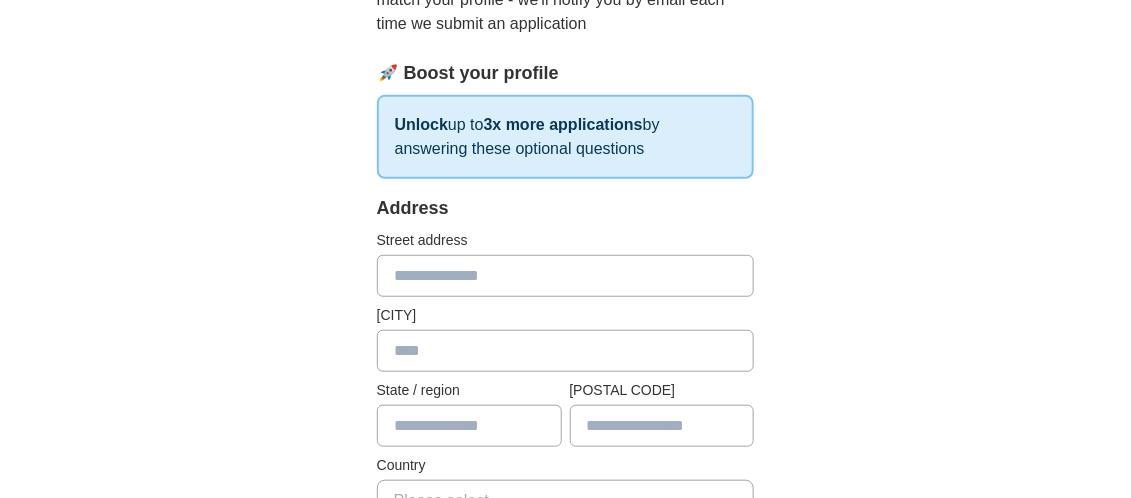 scroll, scrollTop: 267, scrollLeft: 0, axis: vertical 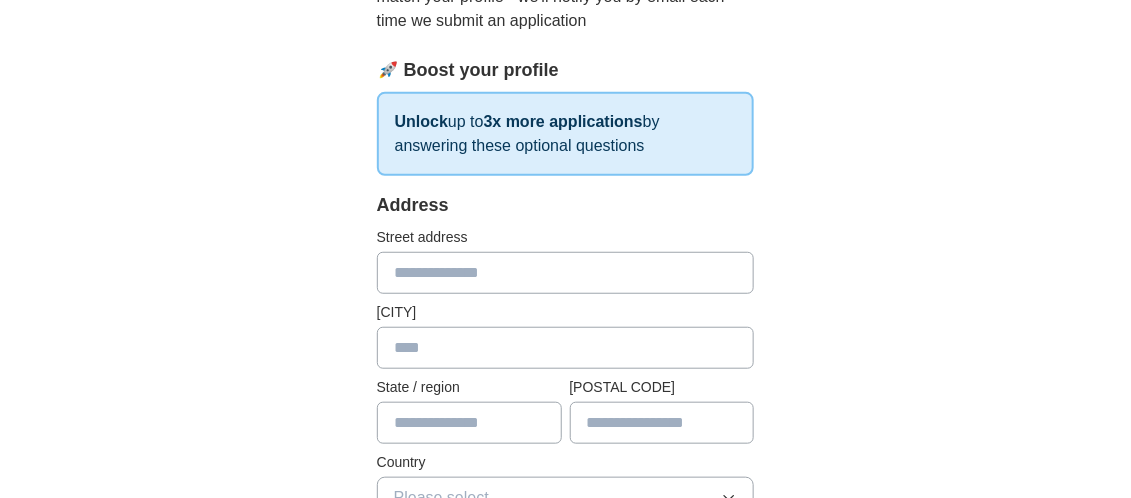 click at bounding box center [566, 273] 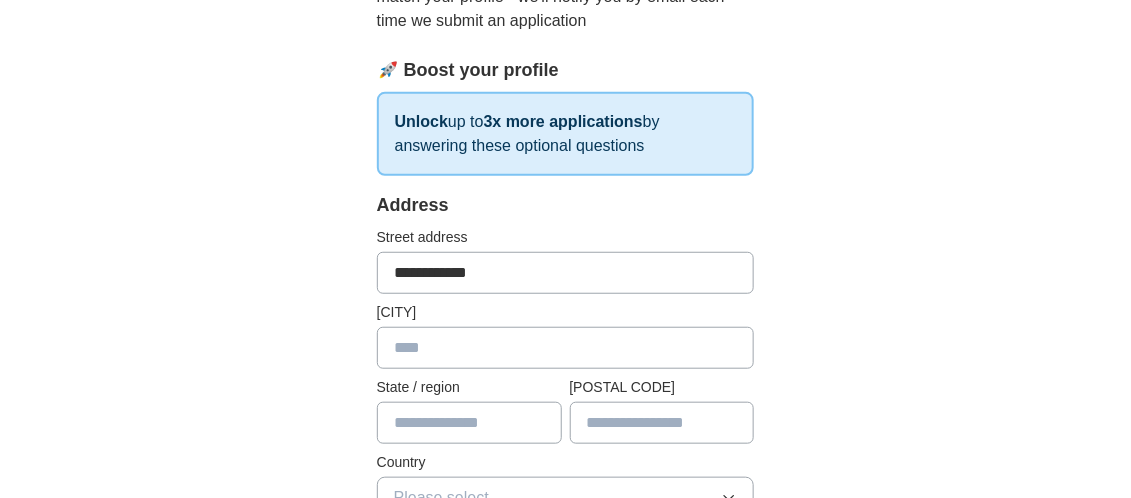 type on "**********" 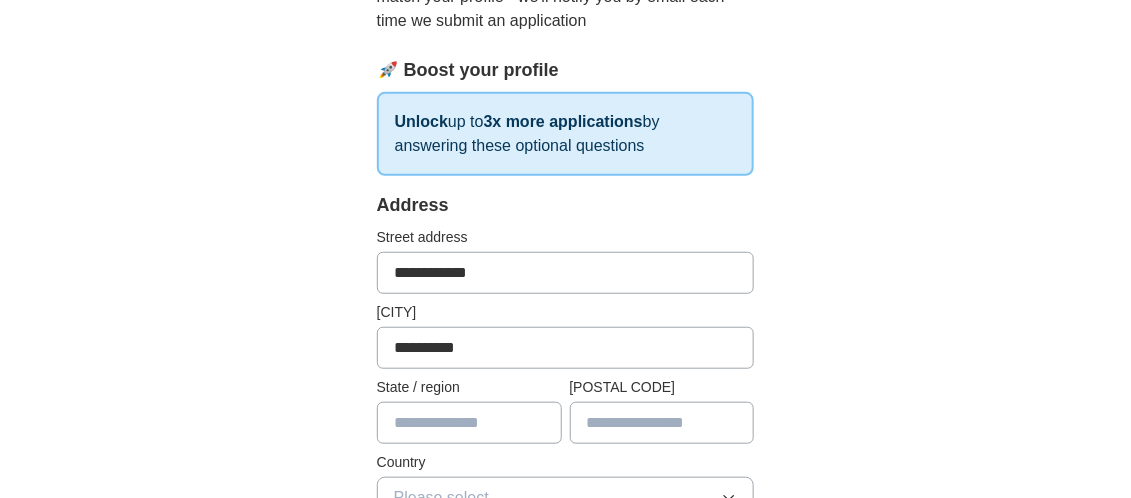 type on "**********" 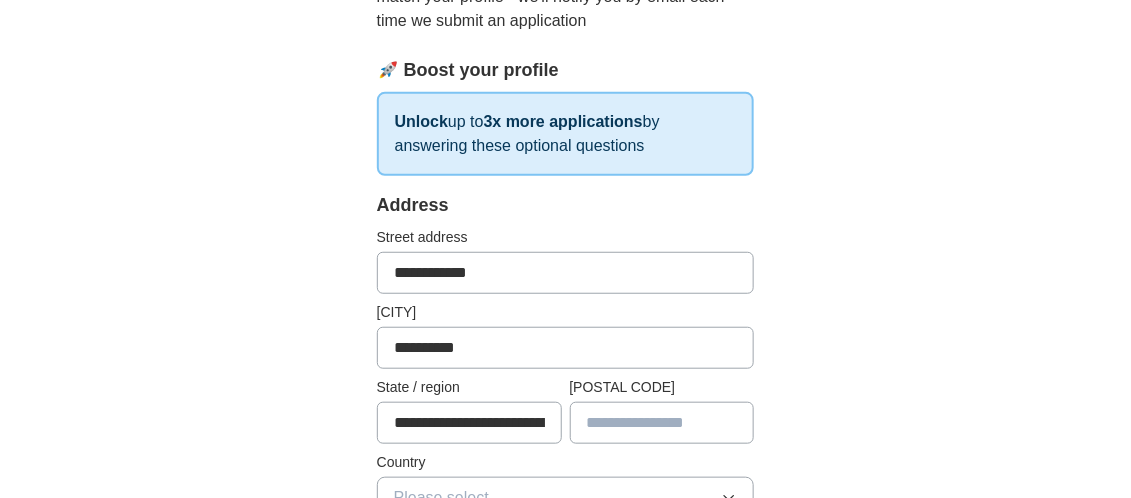 type on "******" 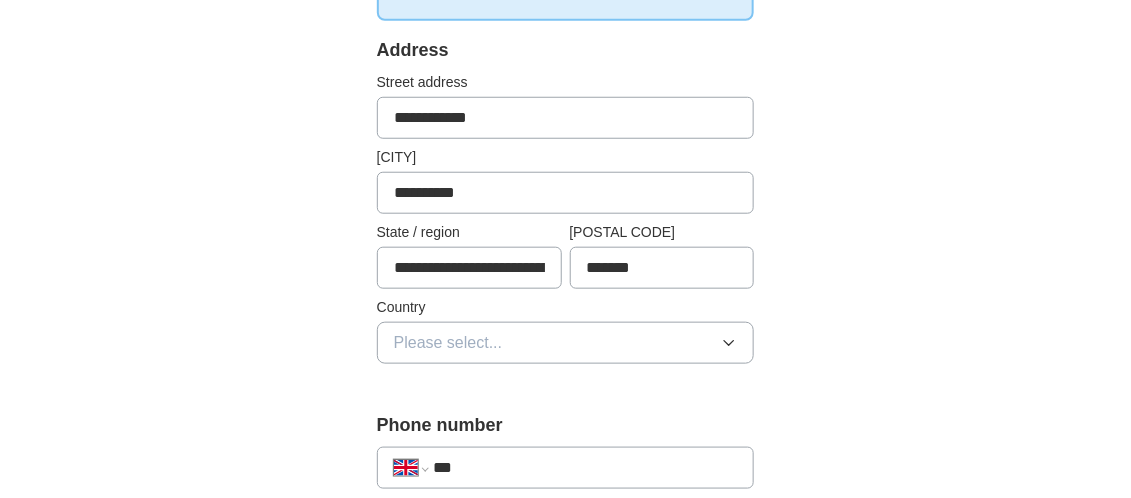scroll, scrollTop: 424, scrollLeft: 0, axis: vertical 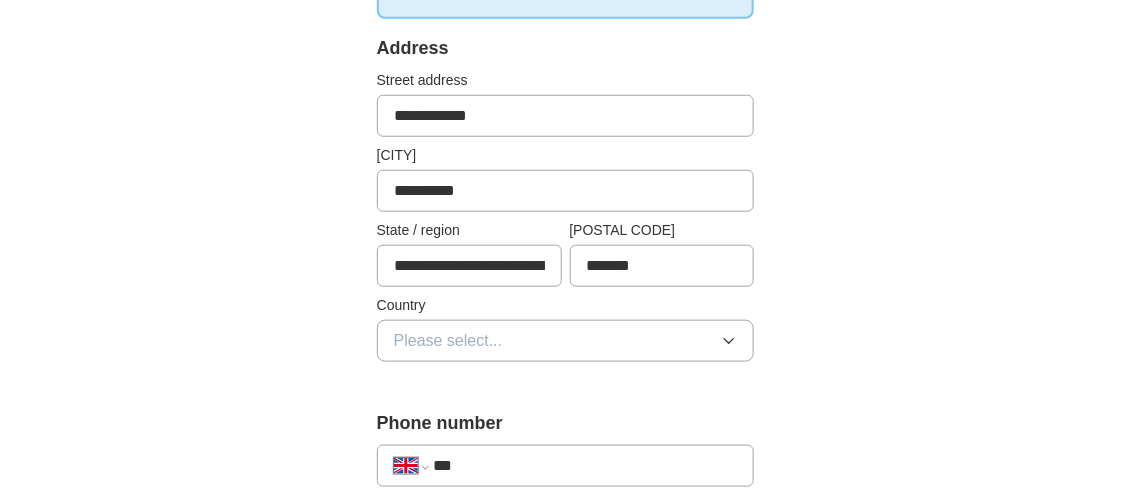 click on "**********" at bounding box center [469, 266] 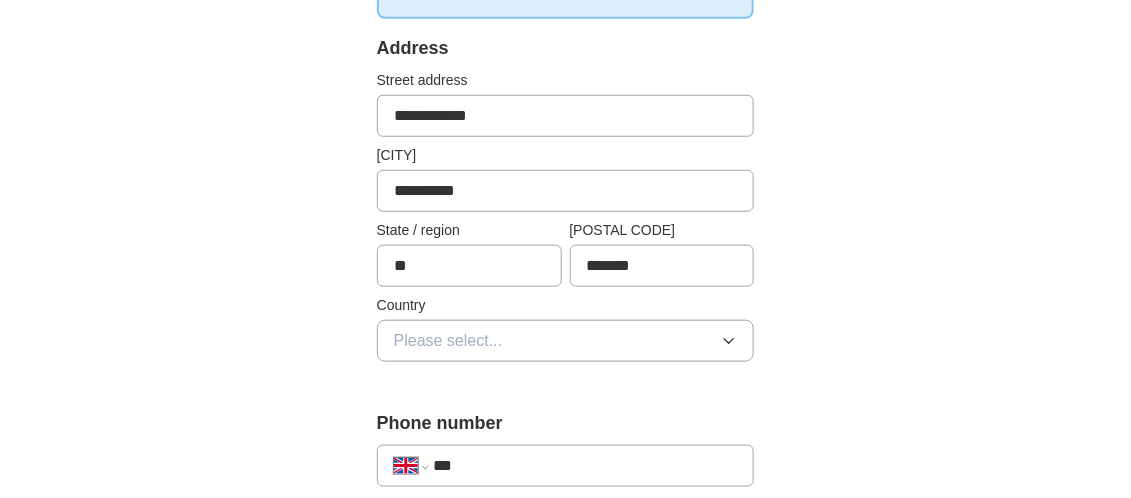 type on "*" 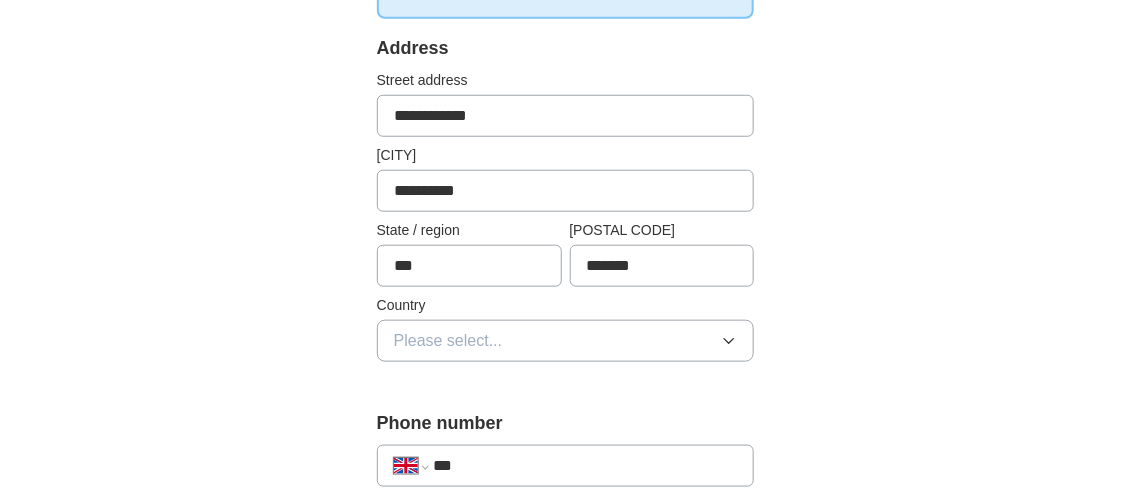 type on "*********" 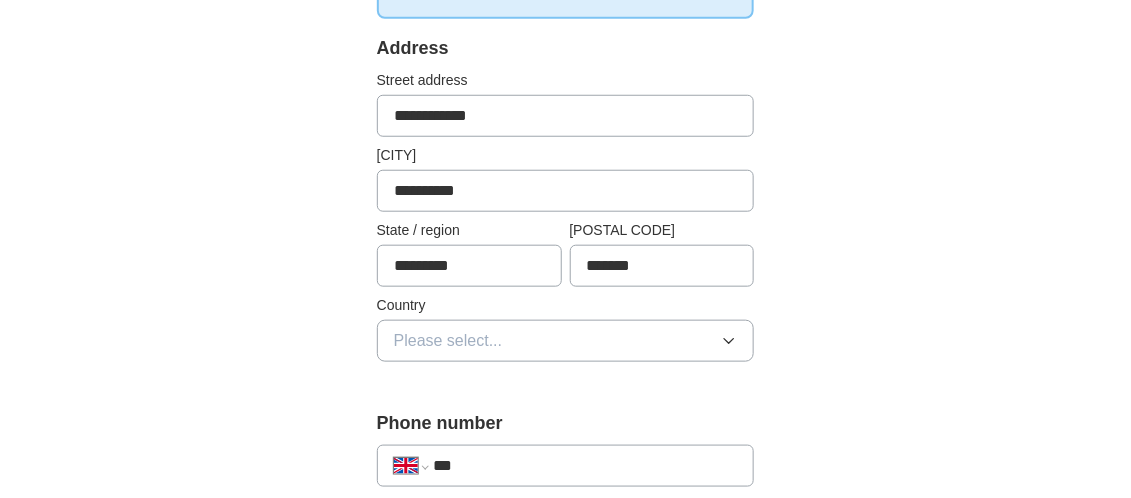 click on "Please select..." at bounding box center (448, 341) 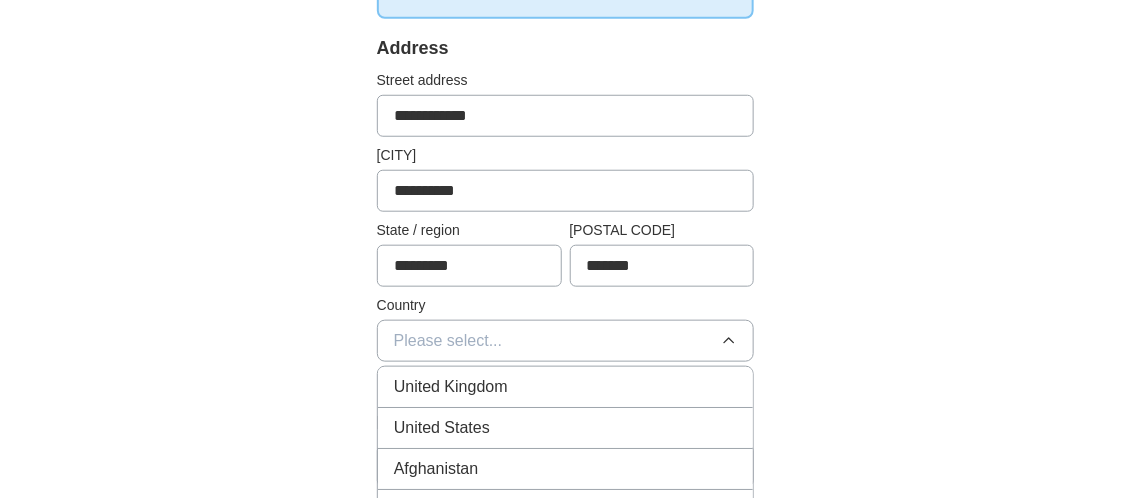 click on "United Kingdom" at bounding box center (451, 387) 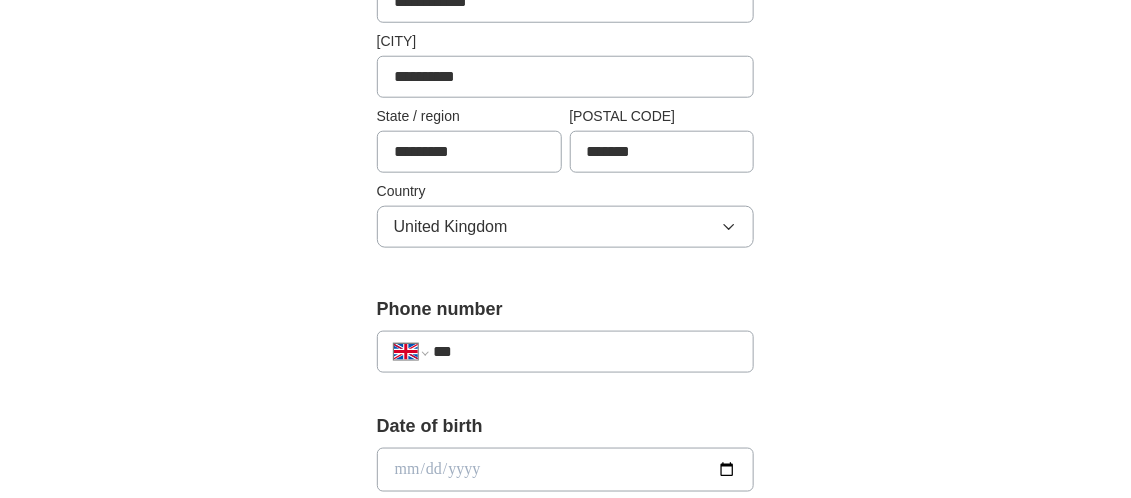 scroll, scrollTop: 539, scrollLeft: 0, axis: vertical 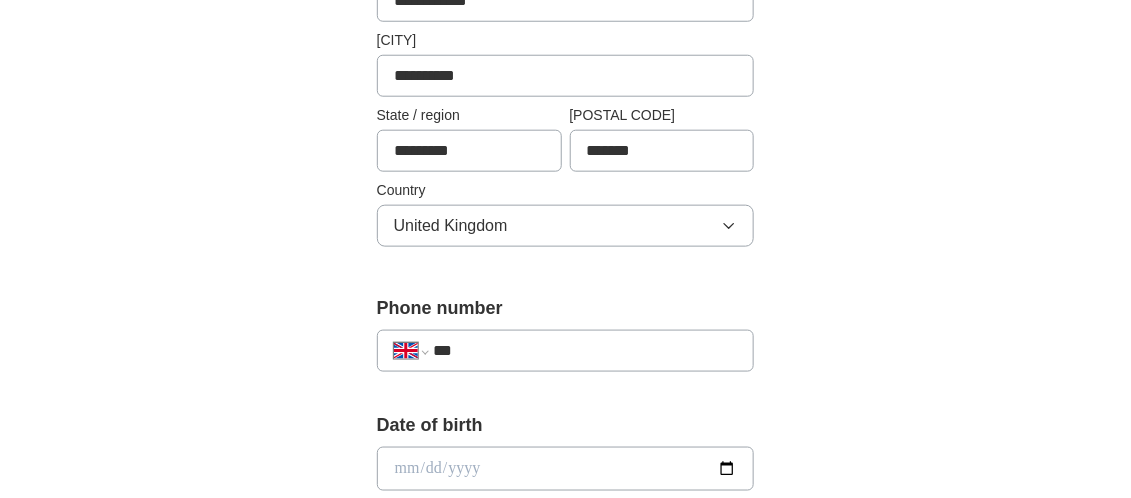 click on "***" at bounding box center [586, 351] 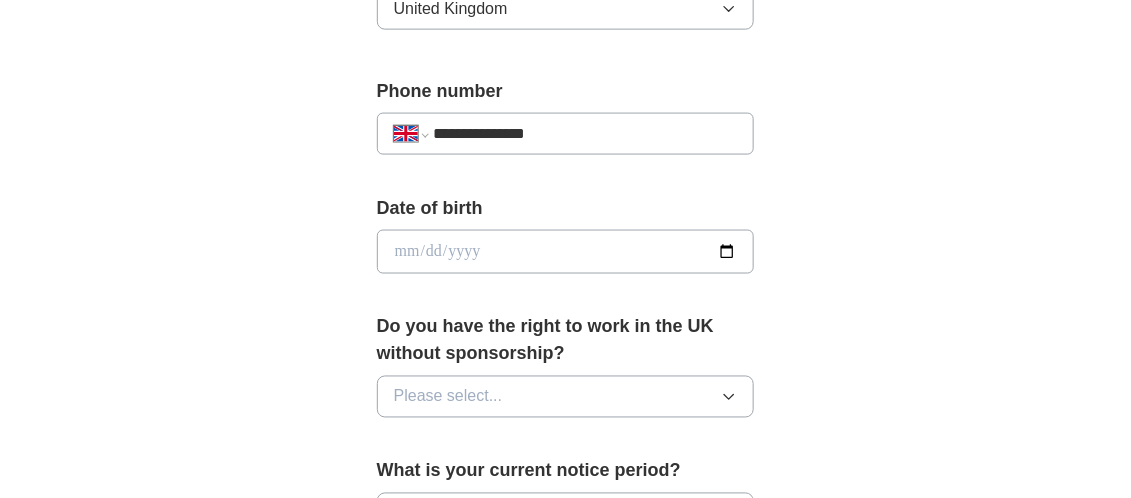 scroll, scrollTop: 760, scrollLeft: 0, axis: vertical 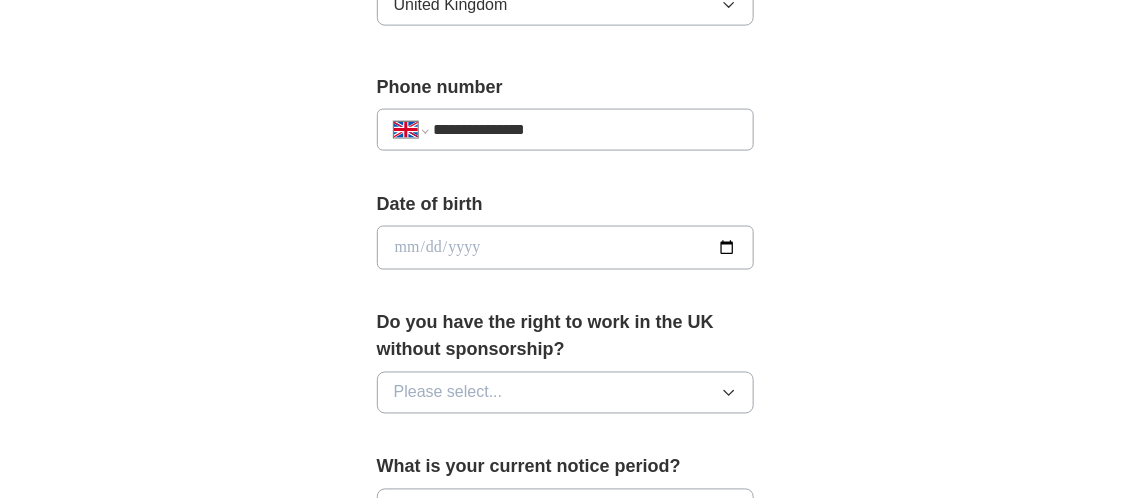 click at bounding box center (566, 248) 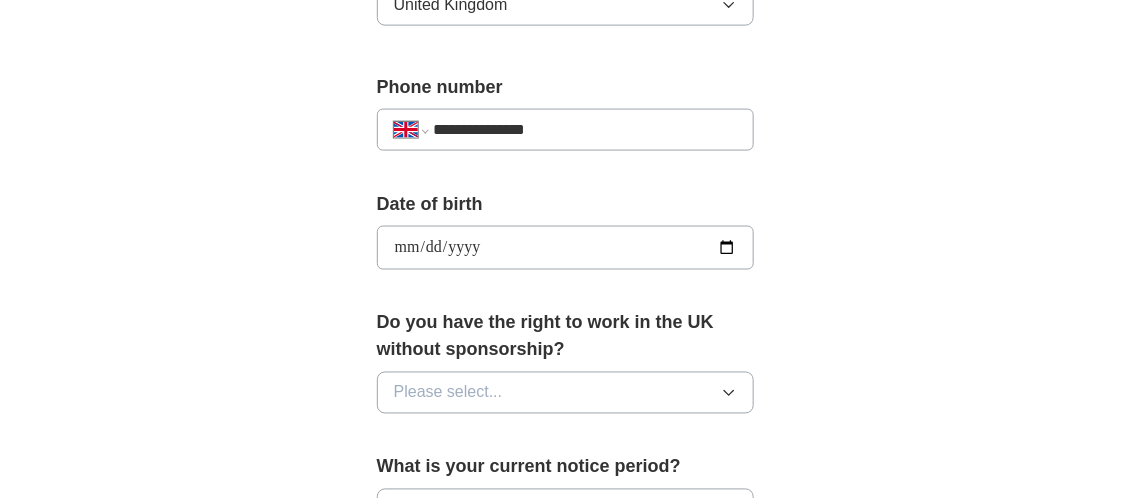 type on "**********" 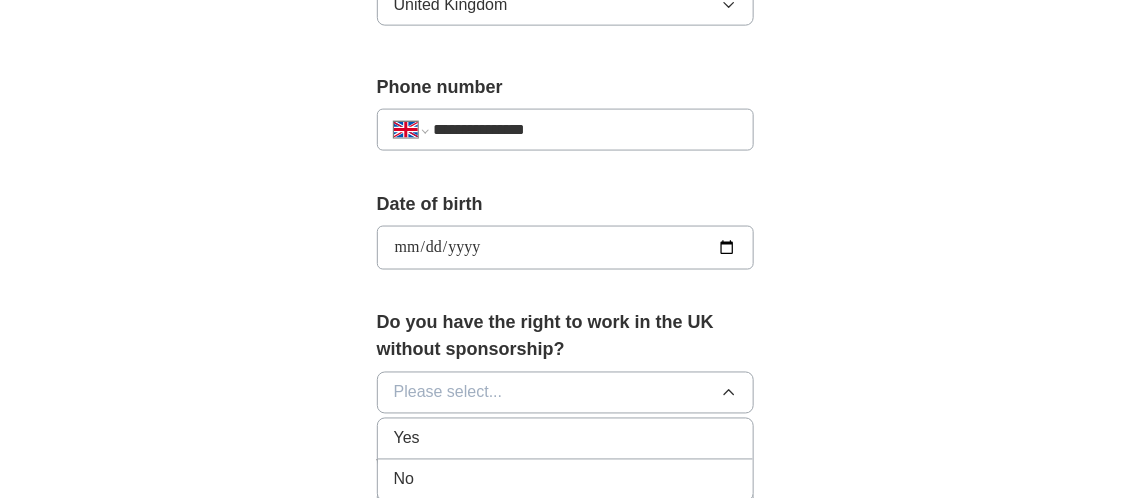 click on "Yes" at bounding box center [566, 439] 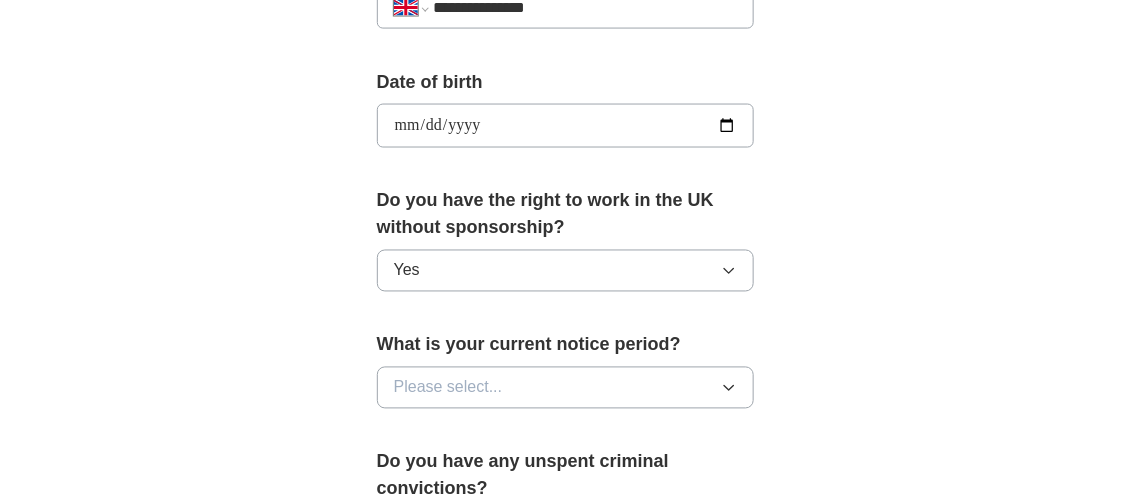 scroll, scrollTop: 902, scrollLeft: 0, axis: vertical 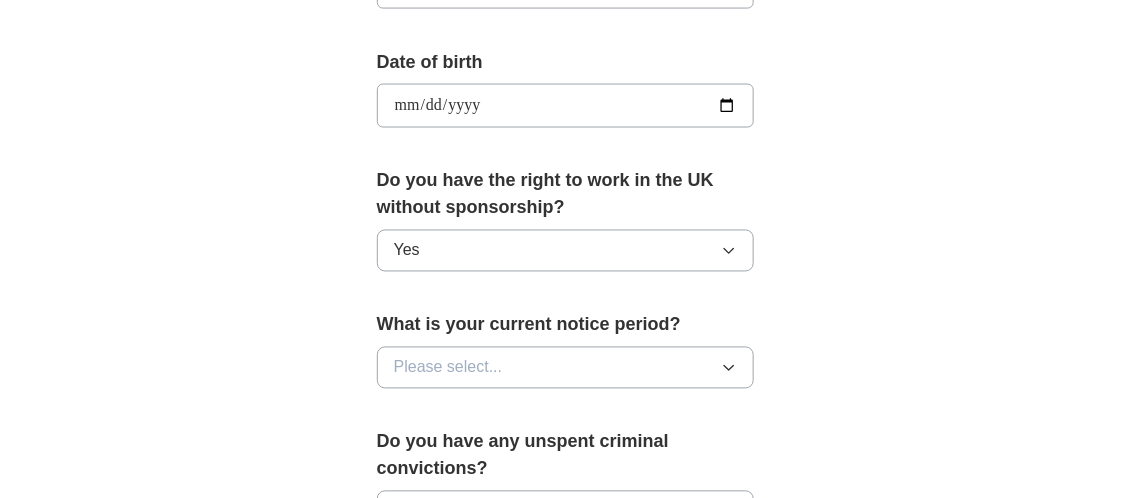 click on "Please select..." at bounding box center (566, 368) 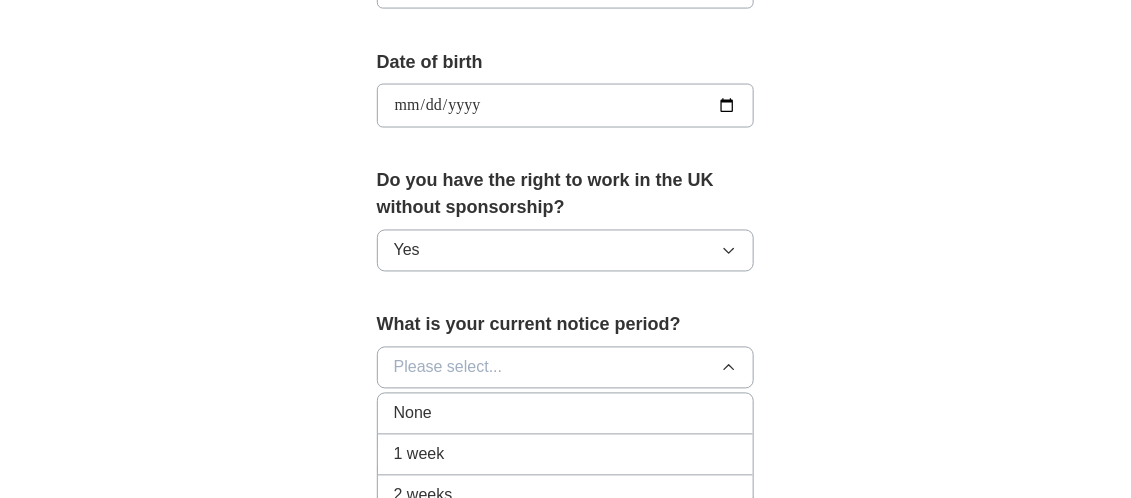 click on "None" at bounding box center (566, 414) 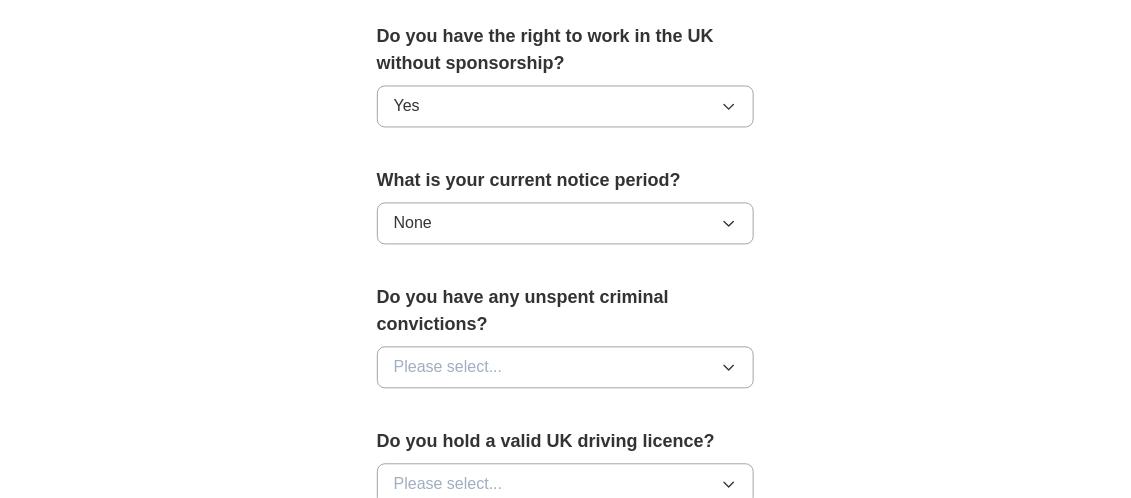 scroll, scrollTop: 1048, scrollLeft: 0, axis: vertical 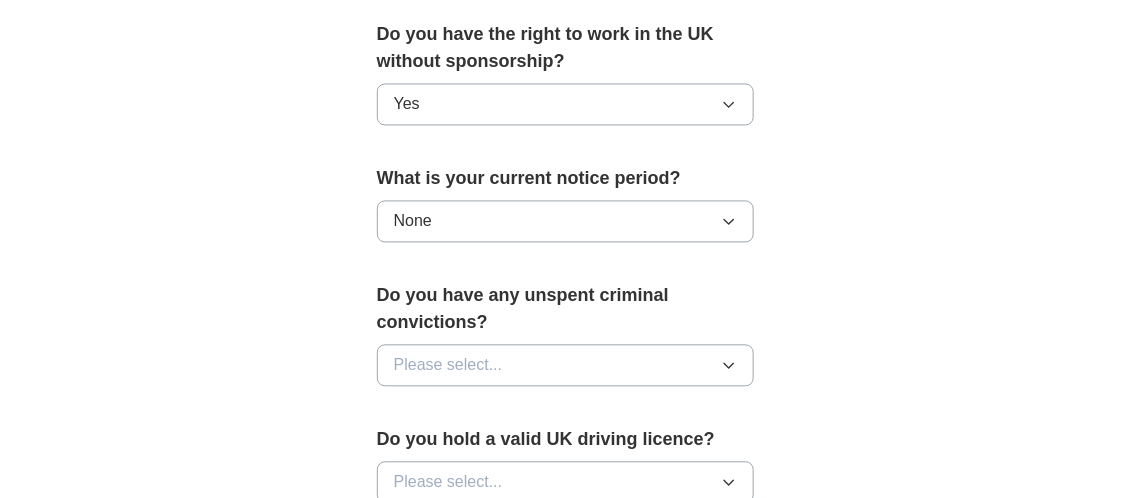 click on "Please select..." at bounding box center [448, 366] 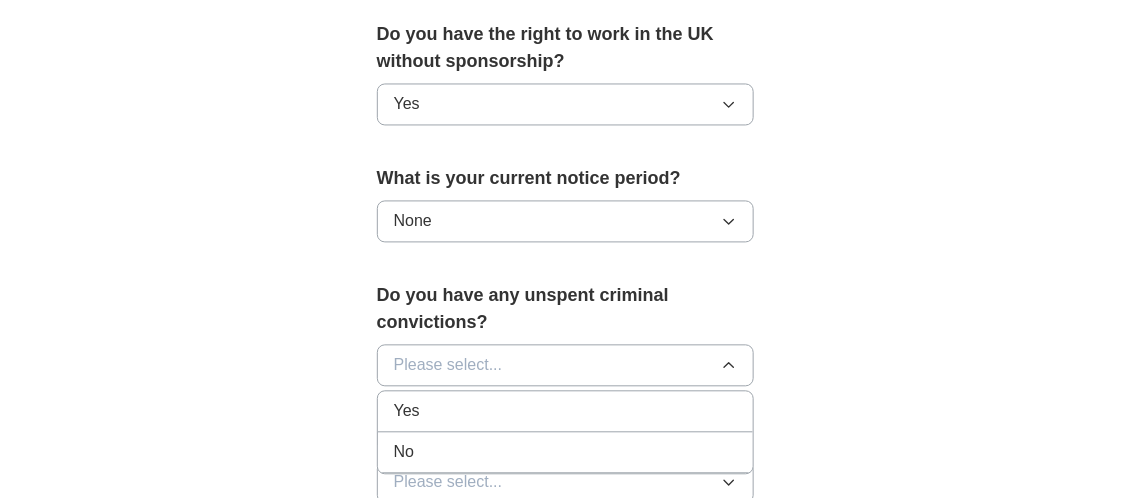 click on "No" at bounding box center [404, 453] 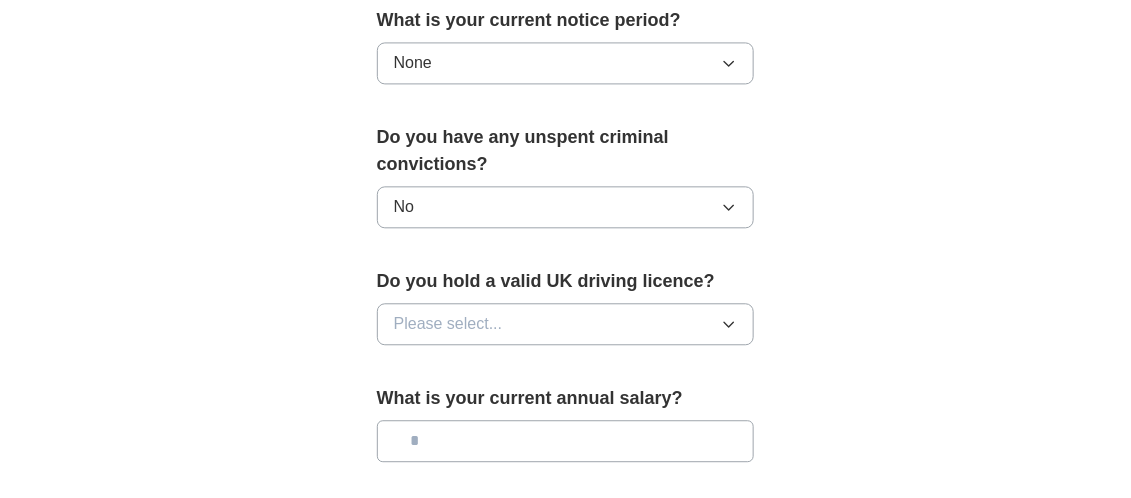 scroll, scrollTop: 1216, scrollLeft: 0, axis: vertical 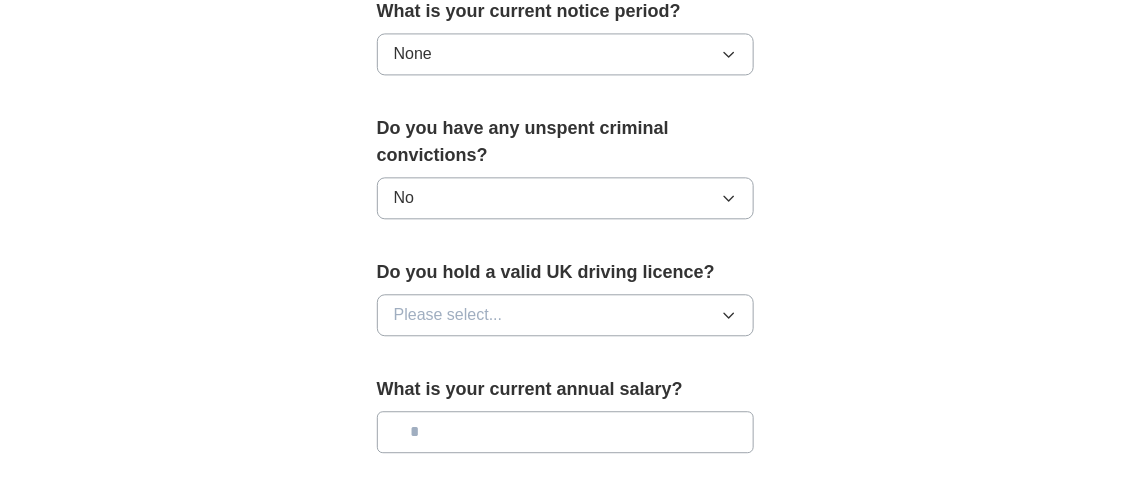 click on "Please select..." at bounding box center (448, 315) 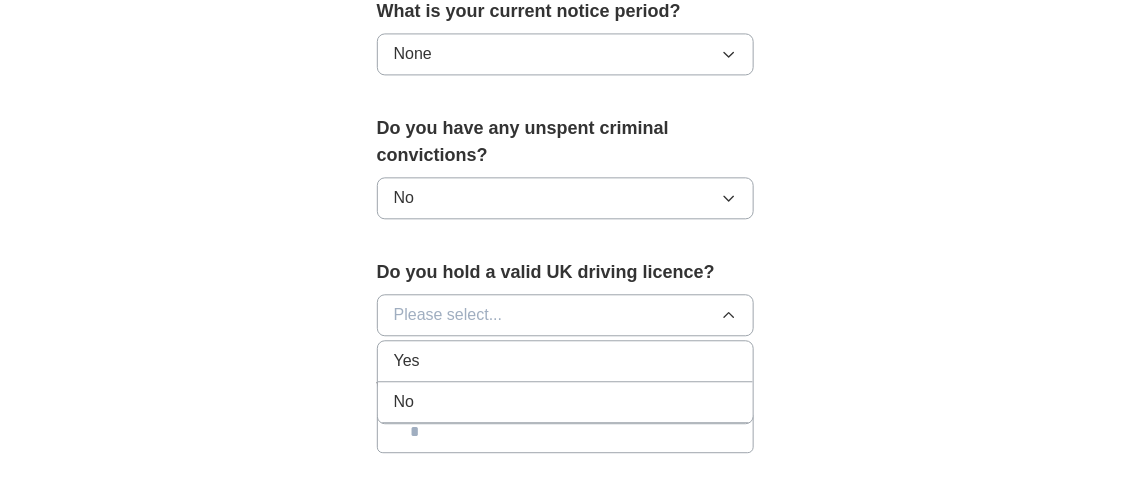 click on "Yes" at bounding box center (566, 361) 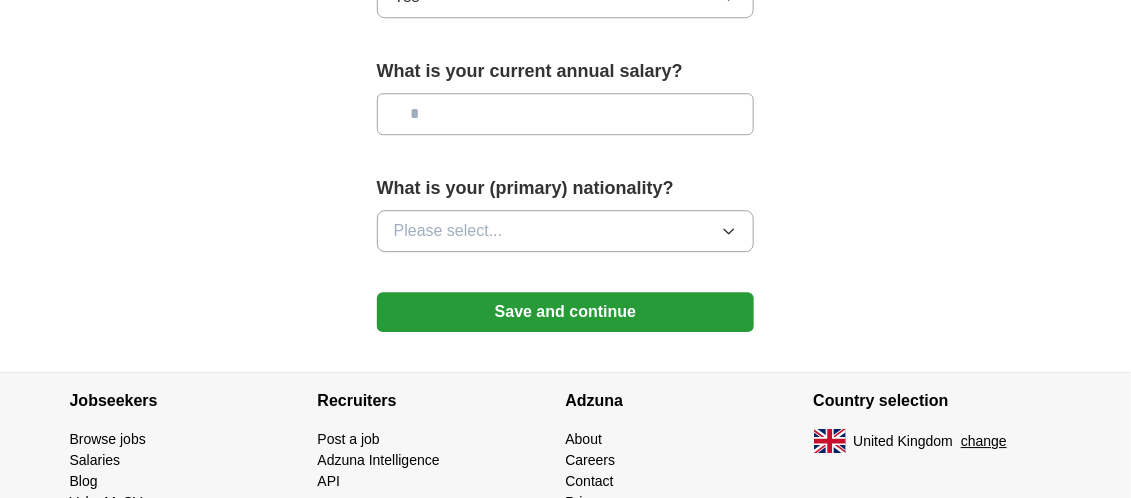 scroll, scrollTop: 1557, scrollLeft: 0, axis: vertical 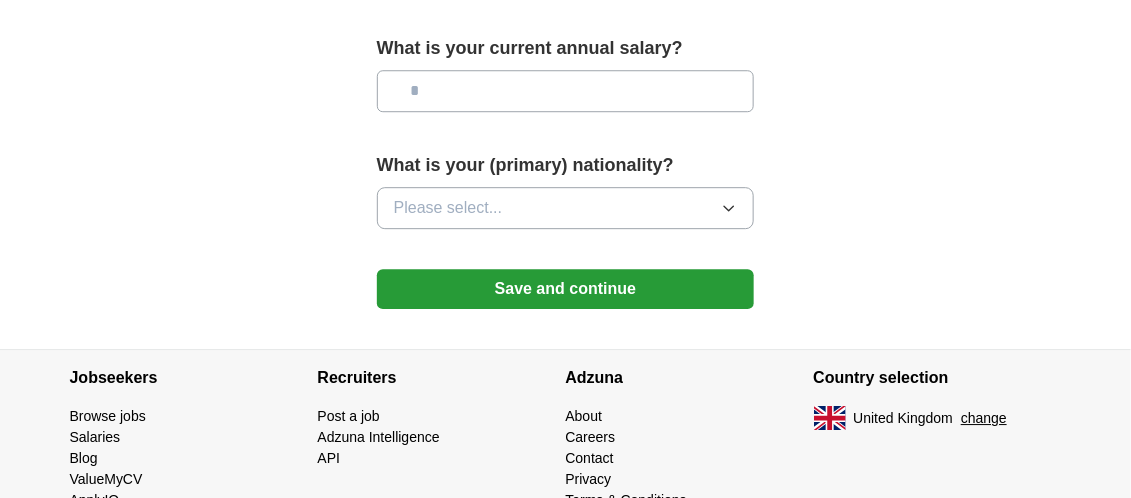 click at bounding box center [566, 91] 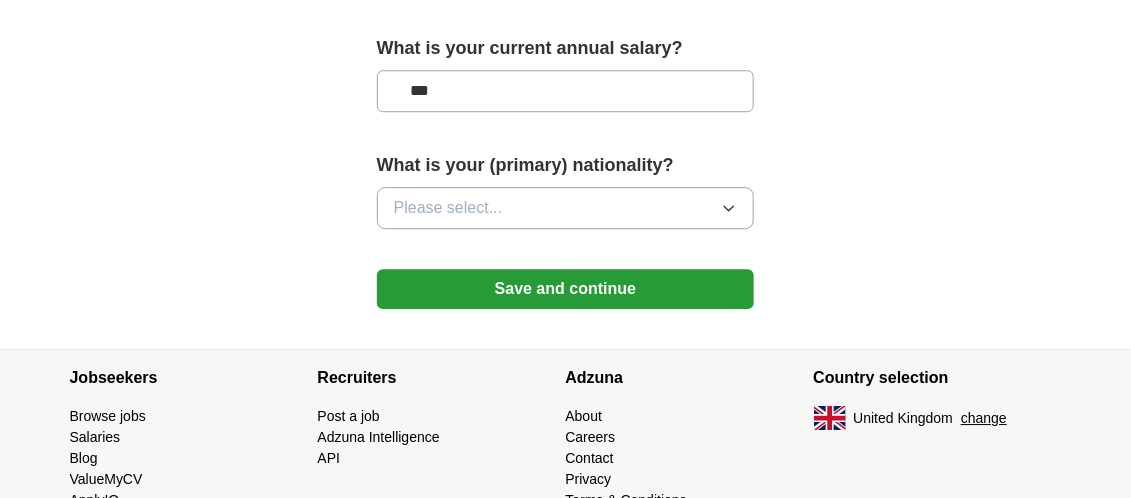 type on "***" 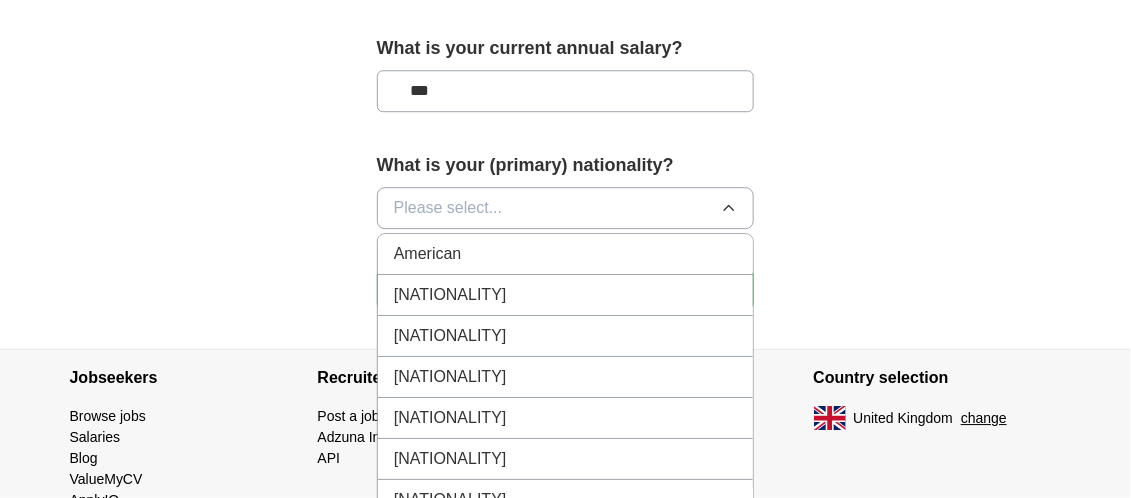 click on "[NATIONALITY]" at bounding box center [566, 295] 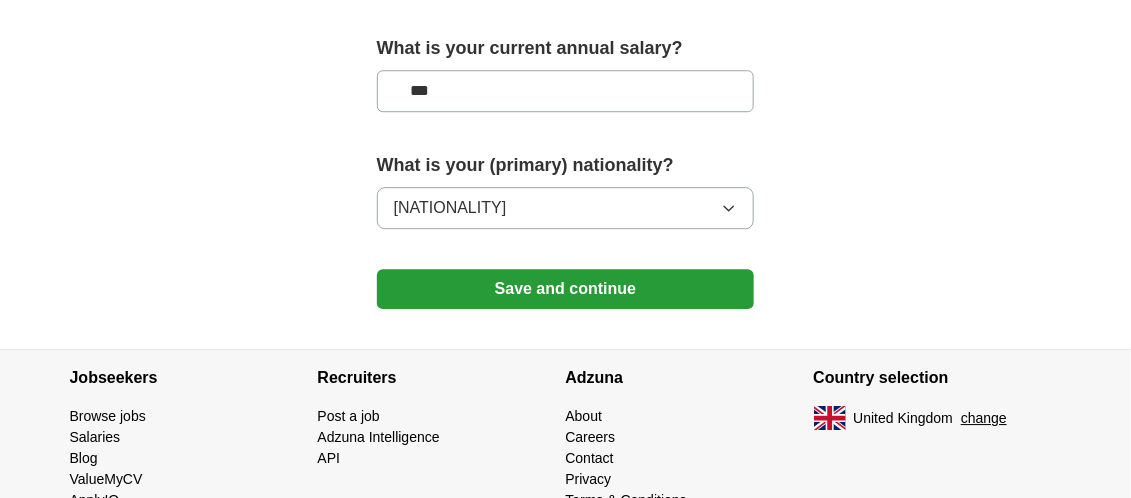 click on "Save and continue" at bounding box center (566, 289) 